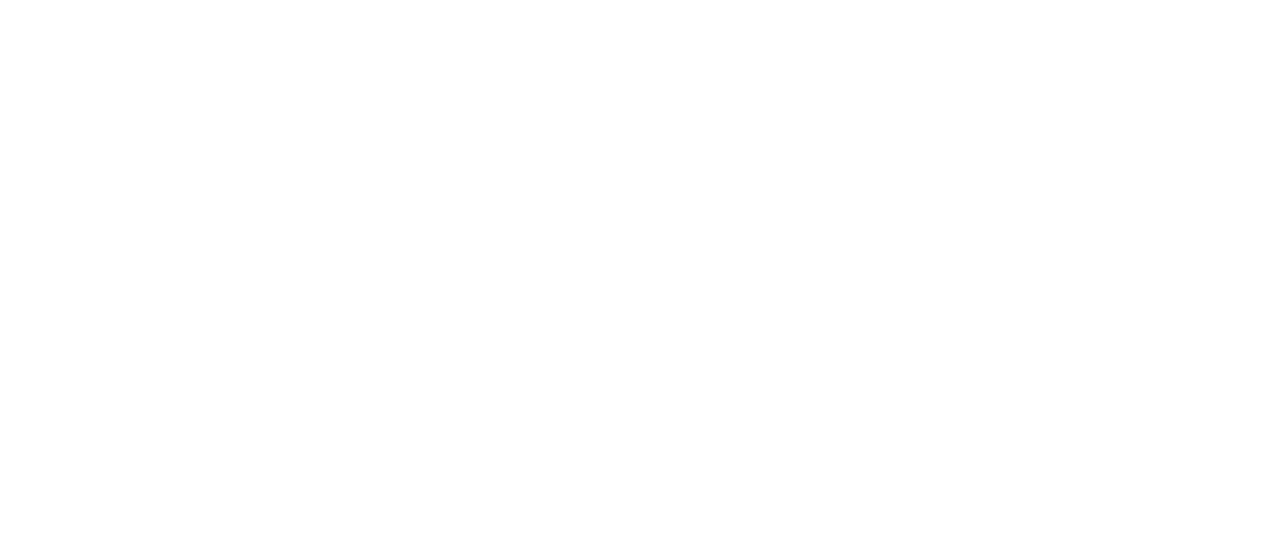 scroll, scrollTop: 0, scrollLeft: 0, axis: both 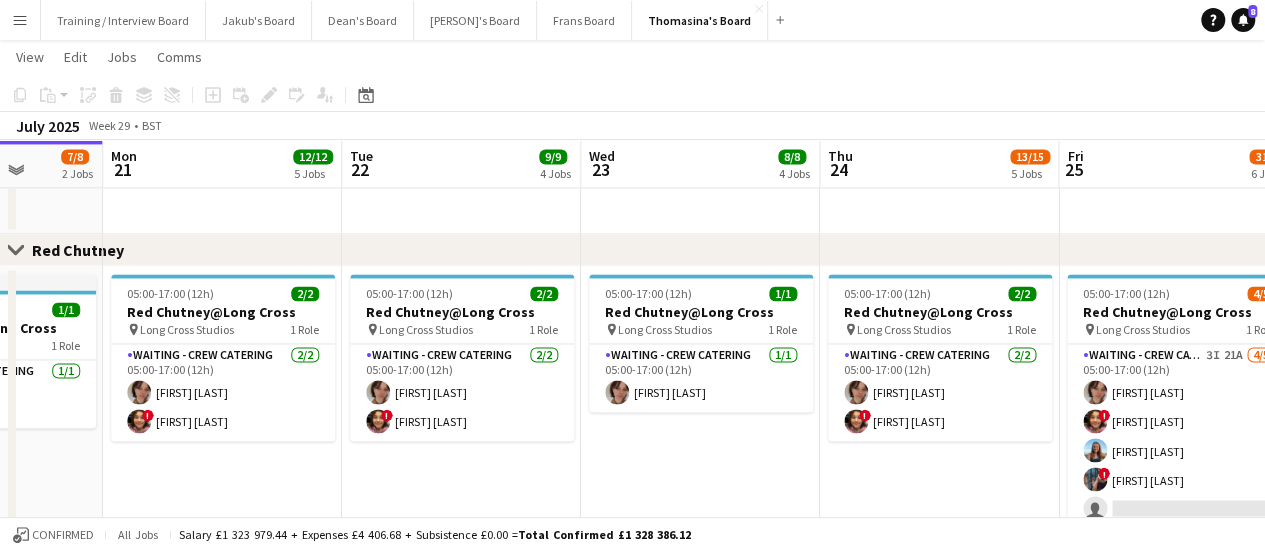 drag, startPoint x: 1122, startPoint y: 451, endPoint x: 747, endPoint y: 467, distance: 375.3412 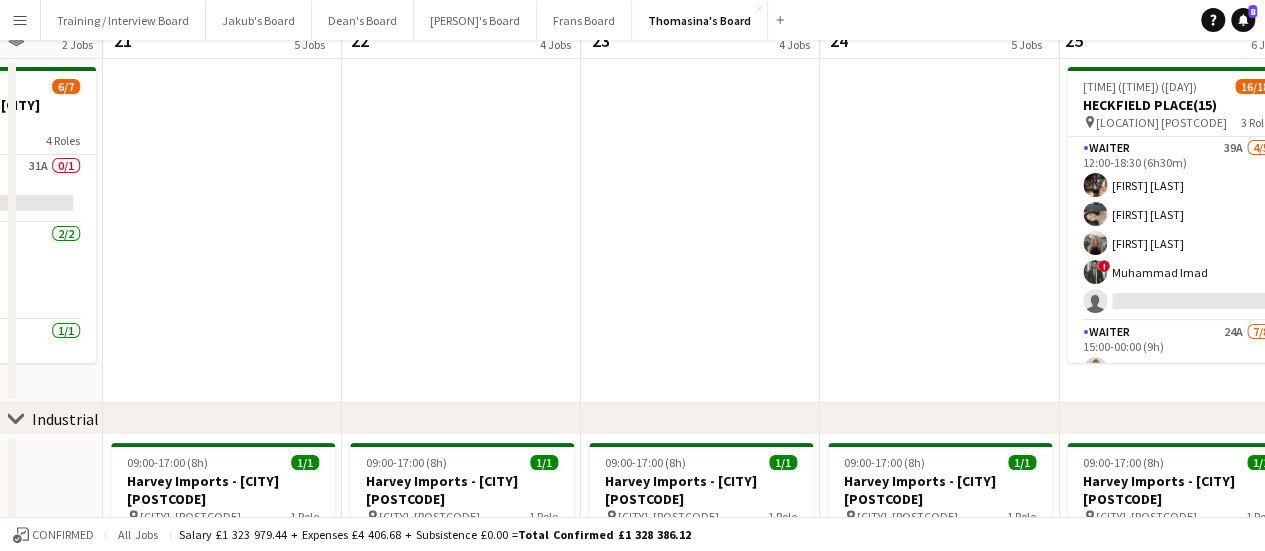 scroll, scrollTop: 0, scrollLeft: 0, axis: both 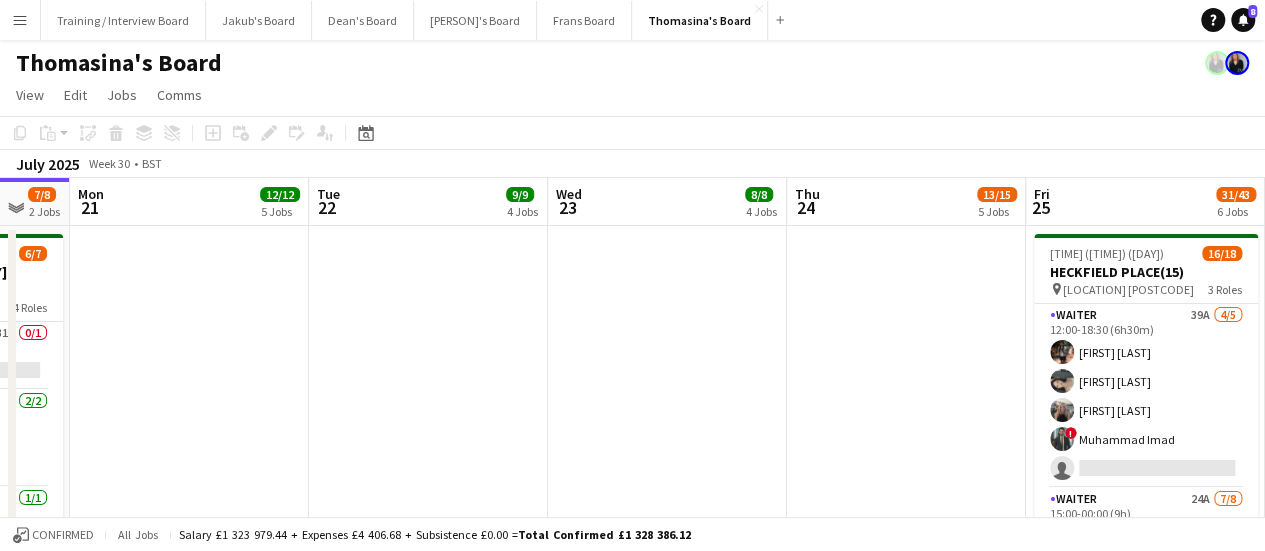 drag, startPoint x: 1014, startPoint y: 331, endPoint x: 810, endPoint y: 350, distance: 204.88289 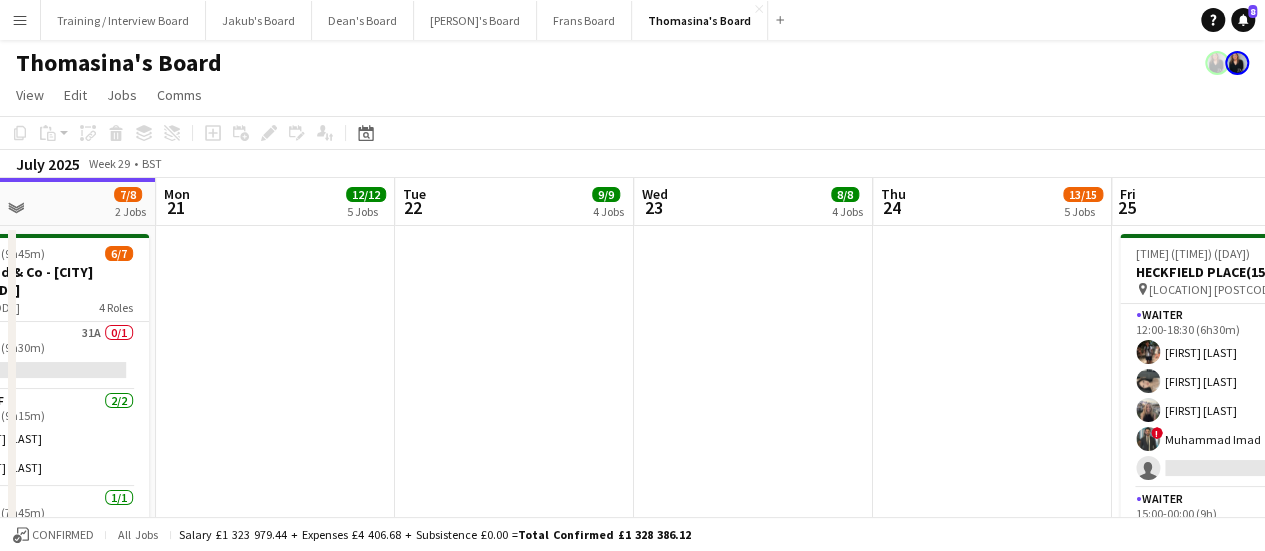 drag, startPoint x: 328, startPoint y: 333, endPoint x: 586, endPoint y: 309, distance: 259.11386 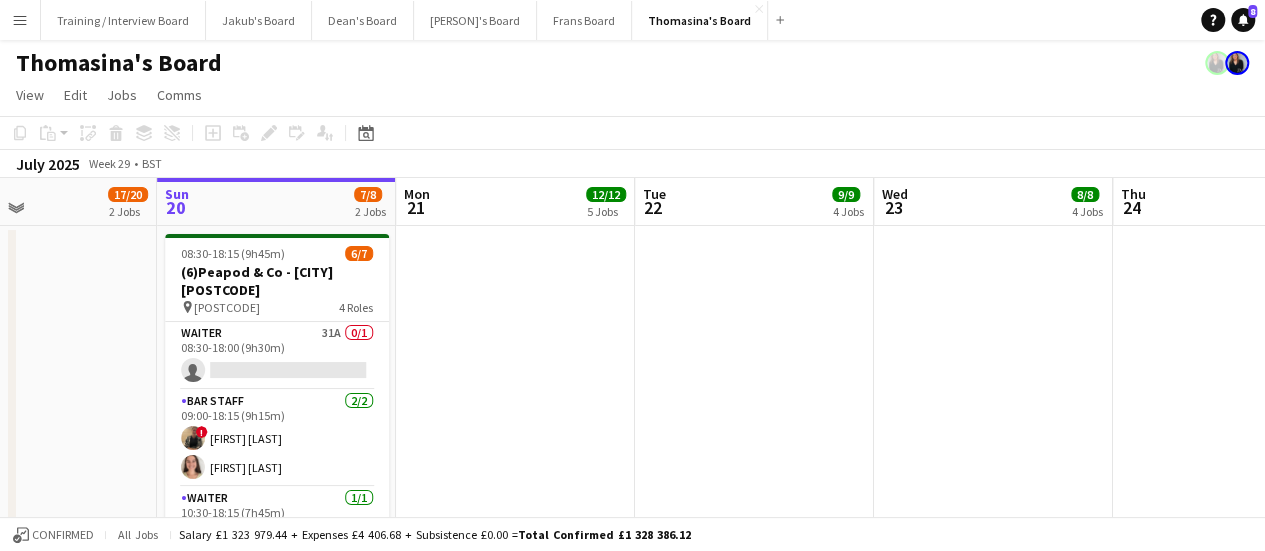 scroll, scrollTop: 0, scrollLeft: 530, axis: horizontal 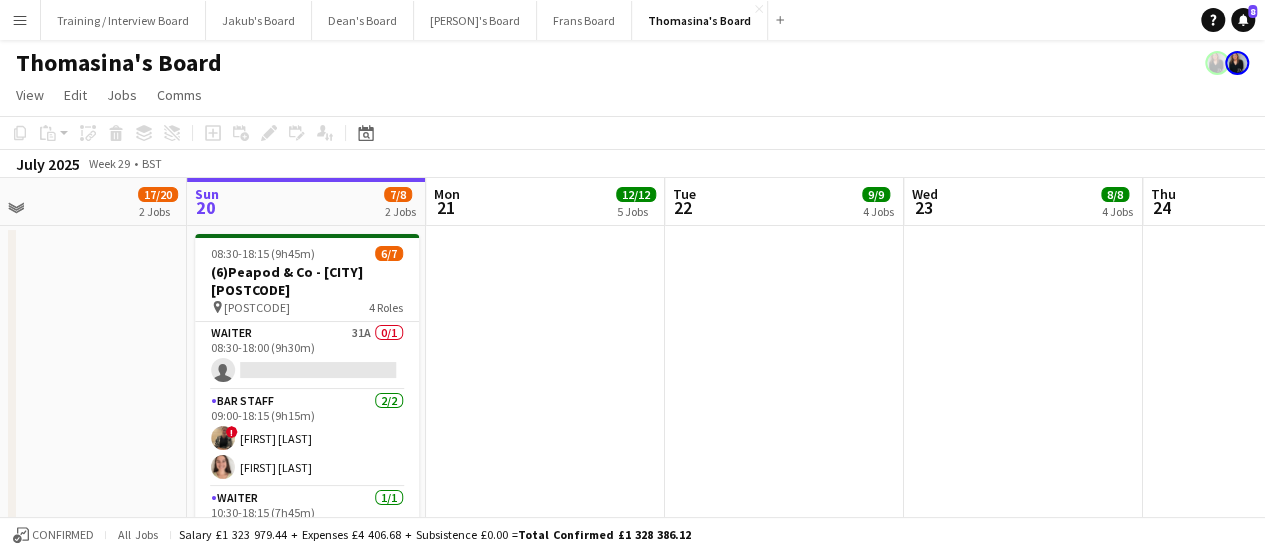 drag, startPoint x: 281, startPoint y: 364, endPoint x: 550, endPoint y: 401, distance: 271.53268 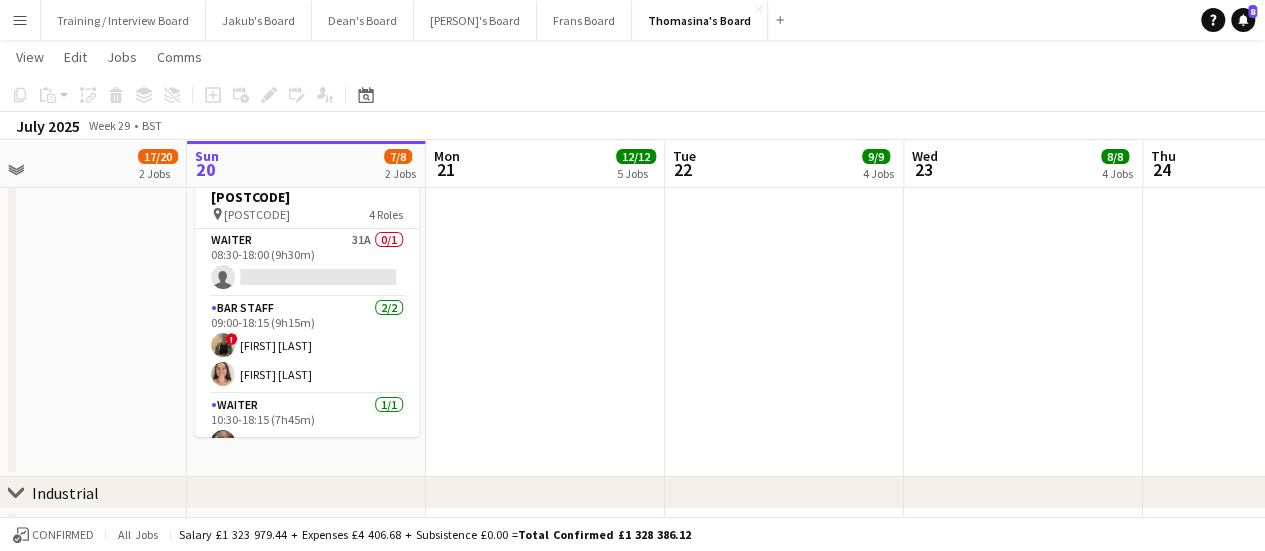 scroll, scrollTop: 48, scrollLeft: 0, axis: vertical 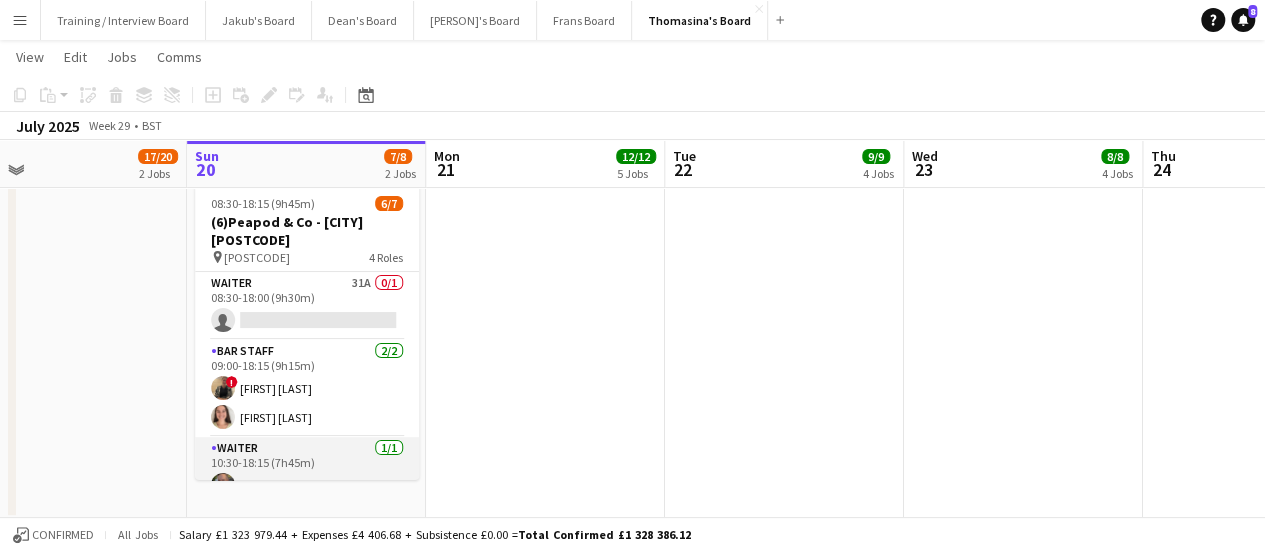 click on "Waiter   1/1   10:30-18:15 (7h45m)
Robin Jones" at bounding box center [307, 471] 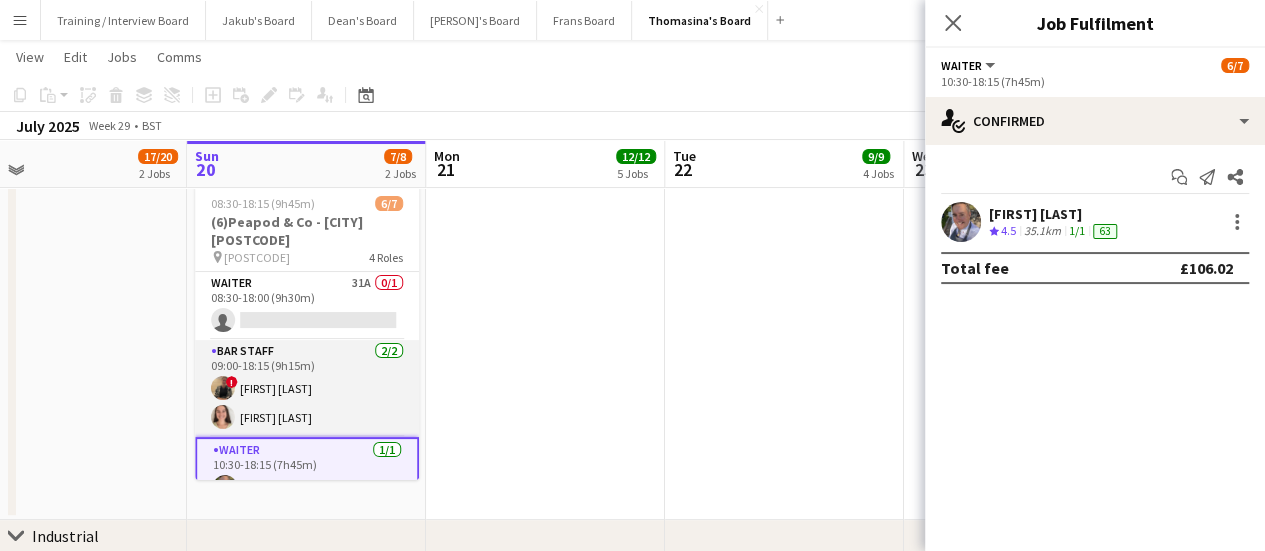 click on "BAR STAFF   2/2   09:00-18:15 (9h15m)
! Alison Bailey Amelia Bailey" at bounding box center (307, 388) 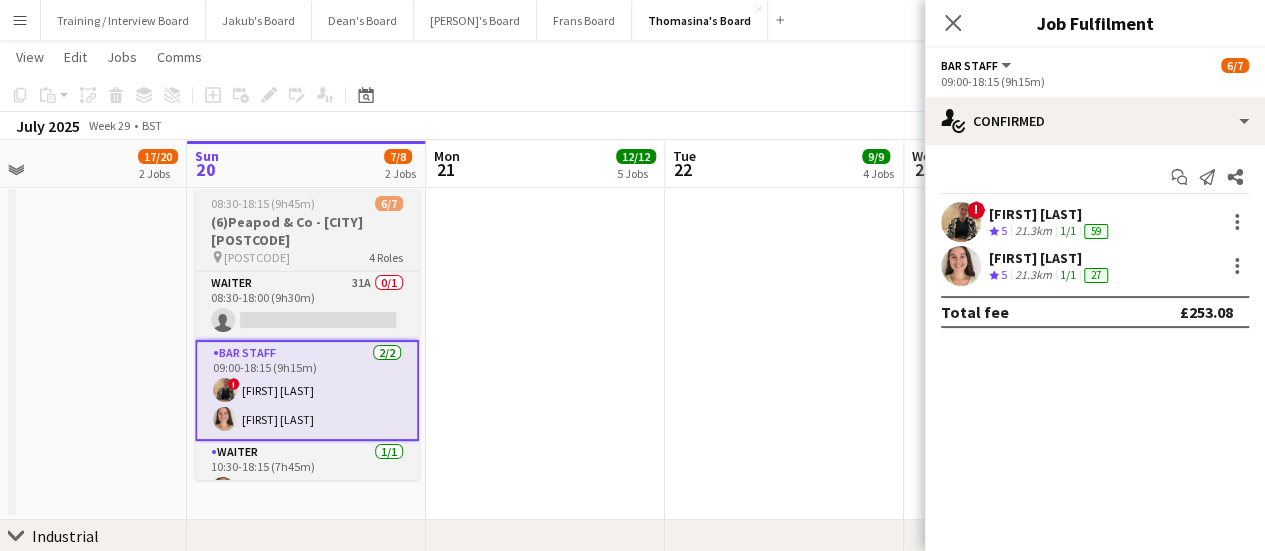 scroll, scrollTop: 136, scrollLeft: 0, axis: vertical 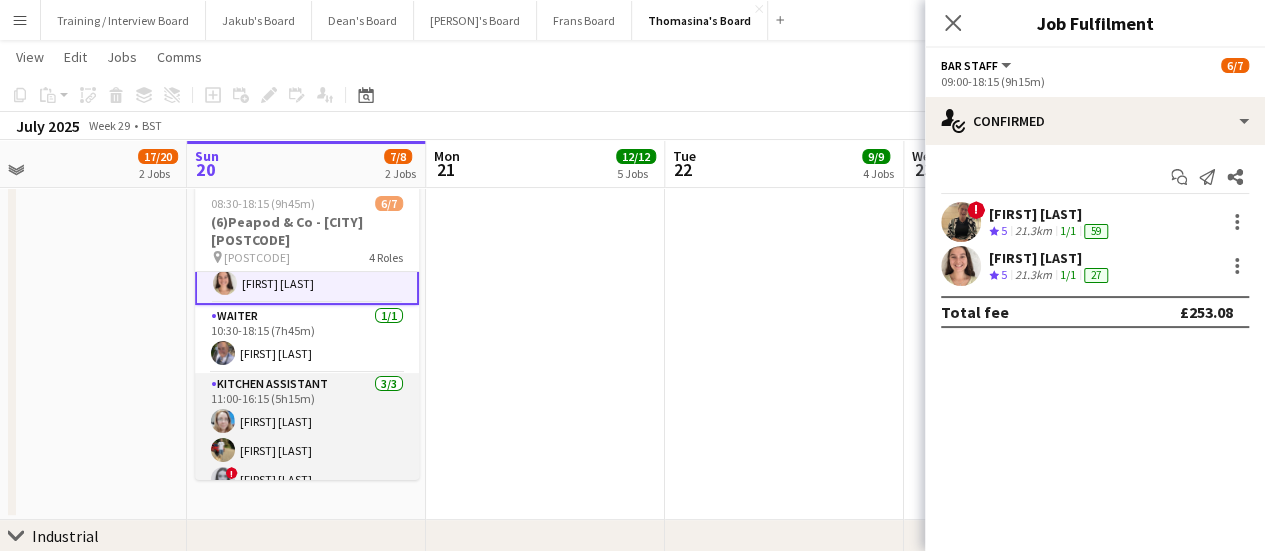 click on "Kitchen Assistant   3/3   11:00-16:15 (5h15m)
Rebecca Leighton Harry Sutherland ! jasmine strudwick" at bounding box center (307, 436) 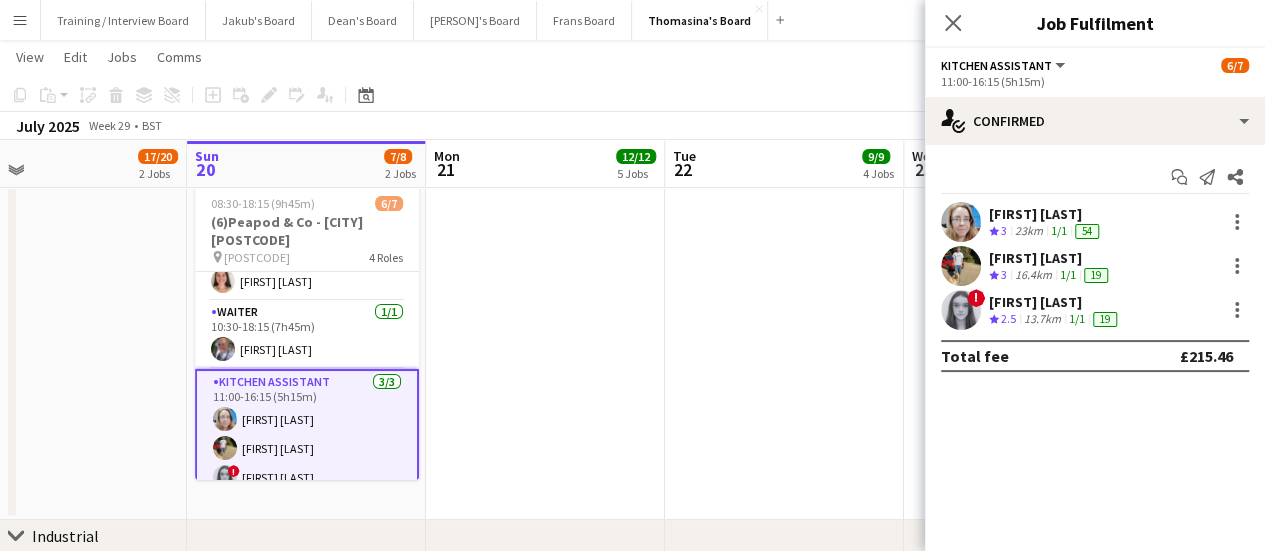 scroll, scrollTop: 134, scrollLeft: 0, axis: vertical 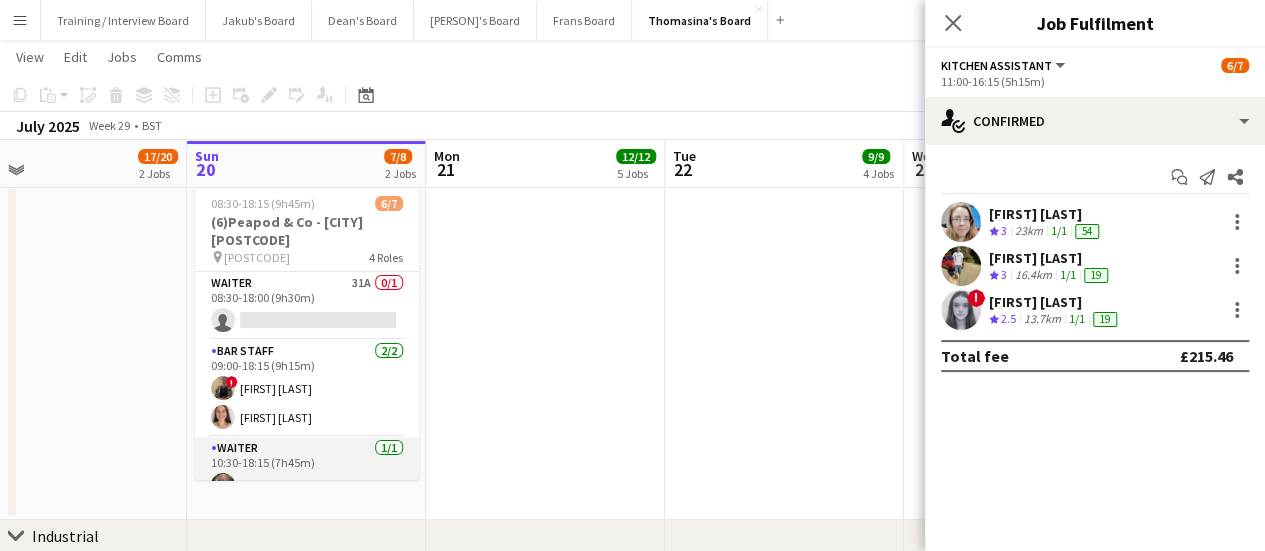 click on "Waiter   1/1   10:30-18:15 (7h45m)
Robin Jones" at bounding box center [307, 471] 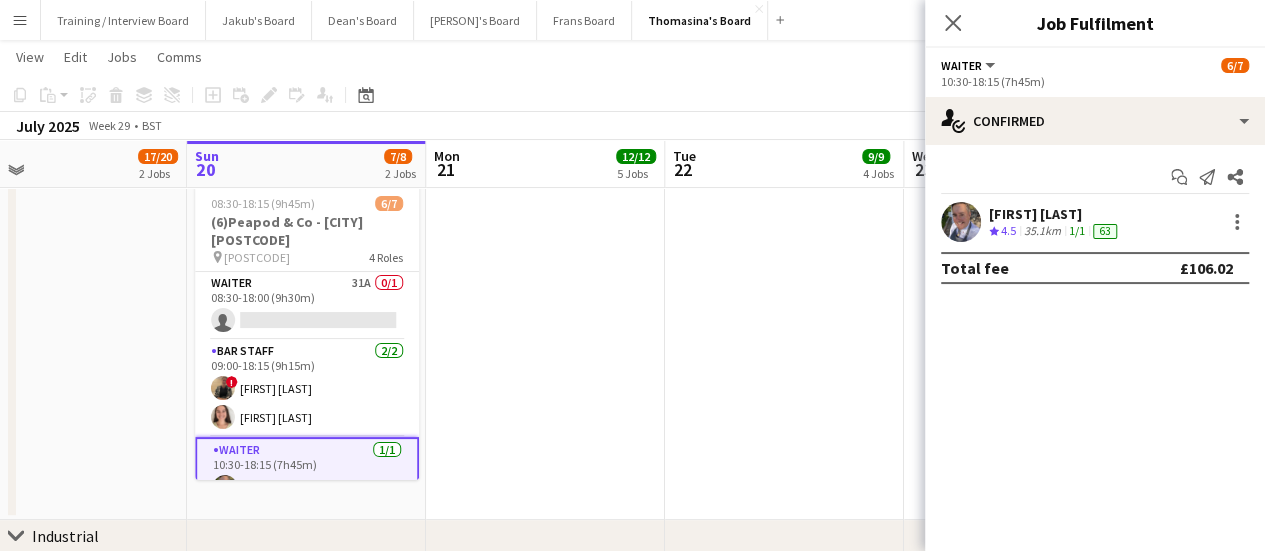 click at bounding box center (545, 348) 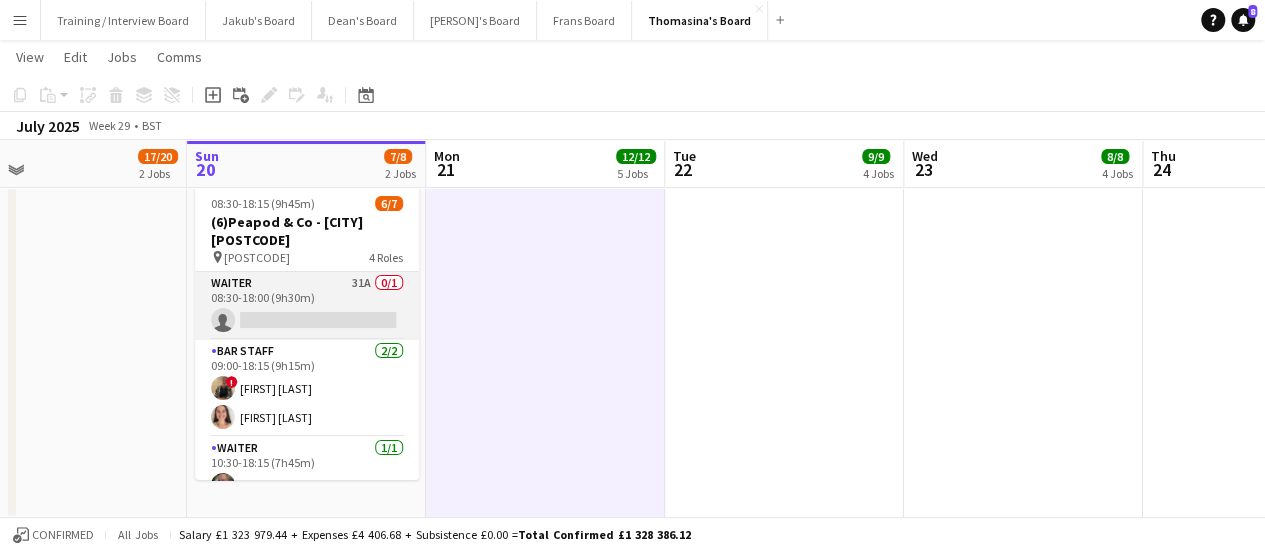 click on "Waiter   31A   0/1   08:30-18:00 (9h30m)
single-neutral-actions" at bounding box center [307, 306] 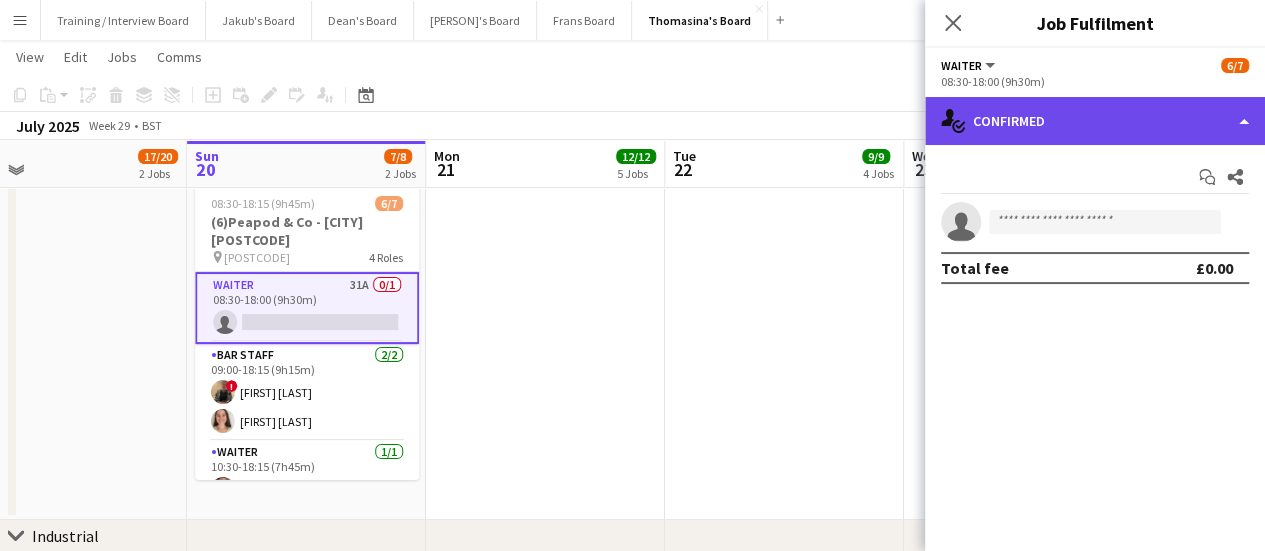 click on "single-neutral-actions-check-2
Confirmed" 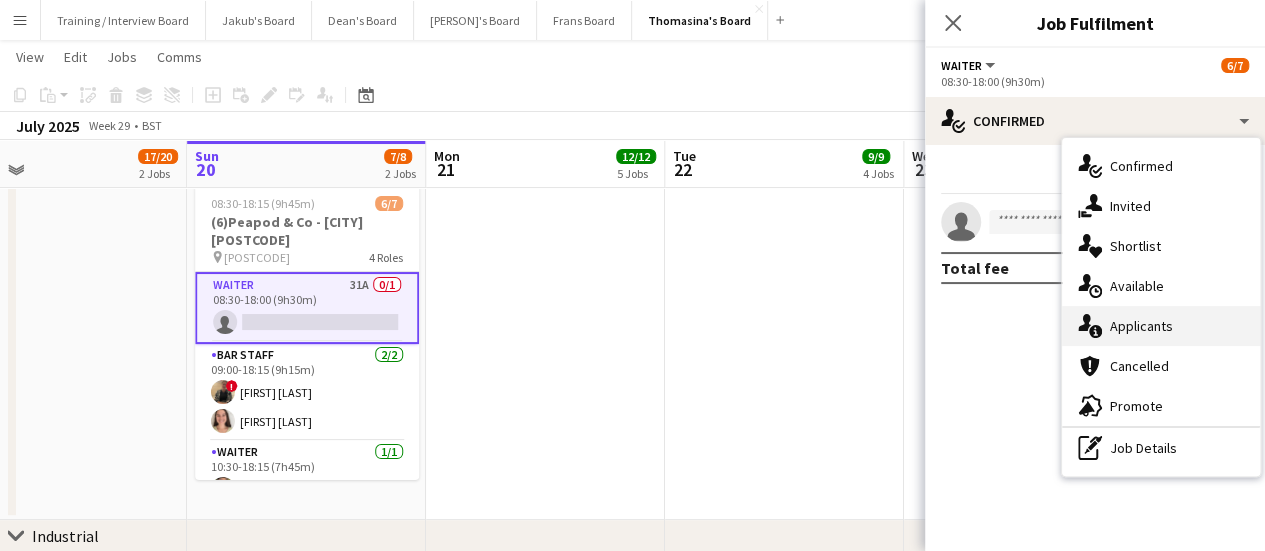 click on "single-neutral-actions-information
Applicants" at bounding box center (1161, 326) 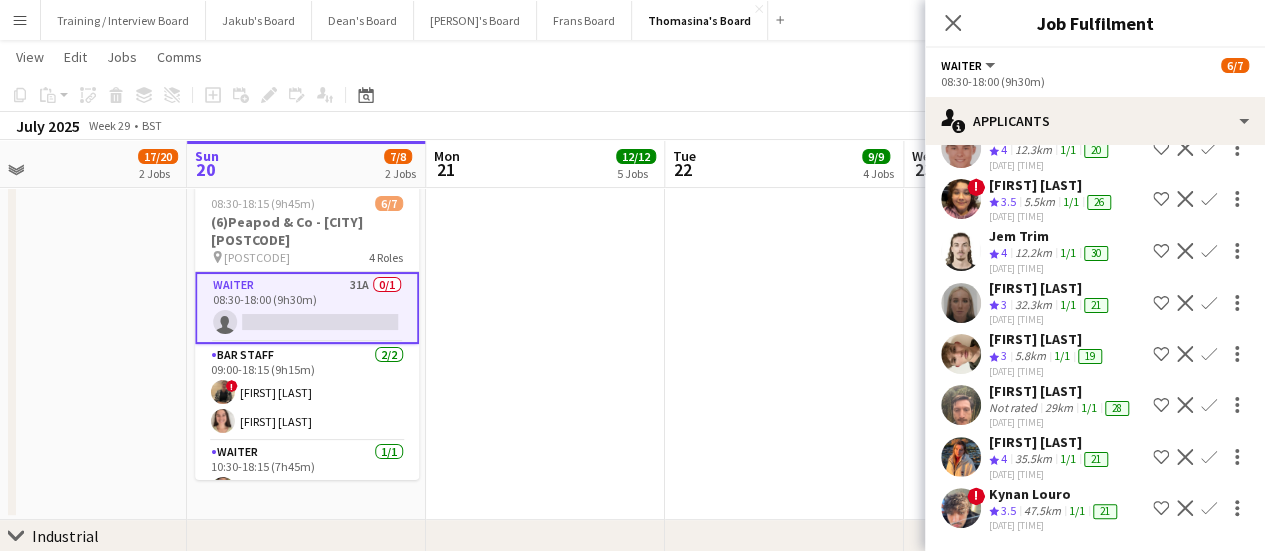 scroll, scrollTop: 1057, scrollLeft: 0, axis: vertical 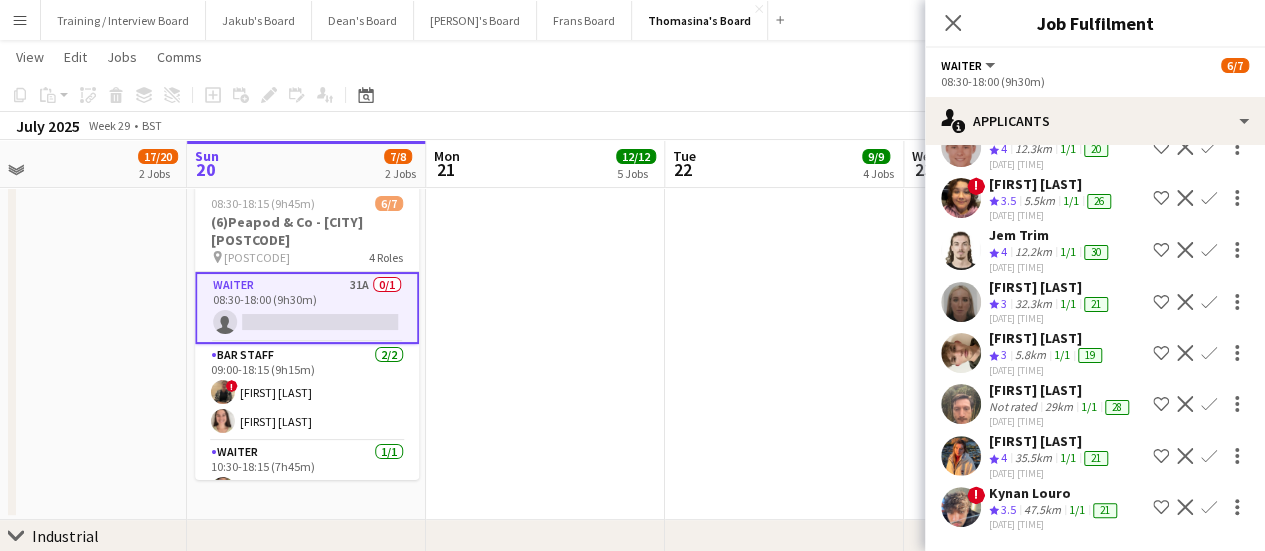 click on "1/1" at bounding box center [1068, 304] 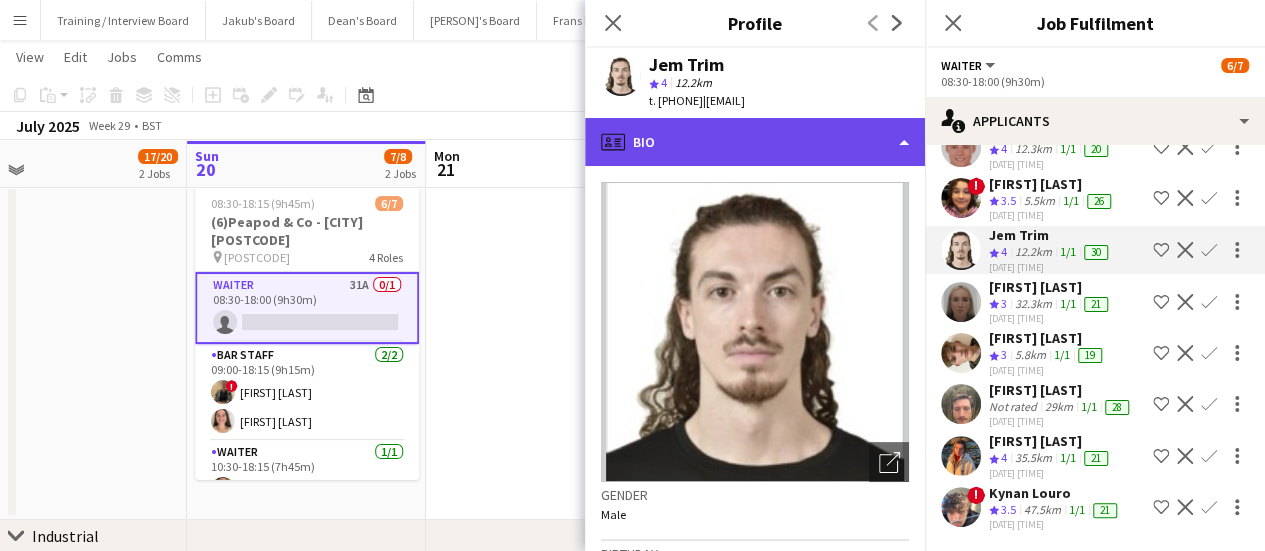 click on "profile
Bio" 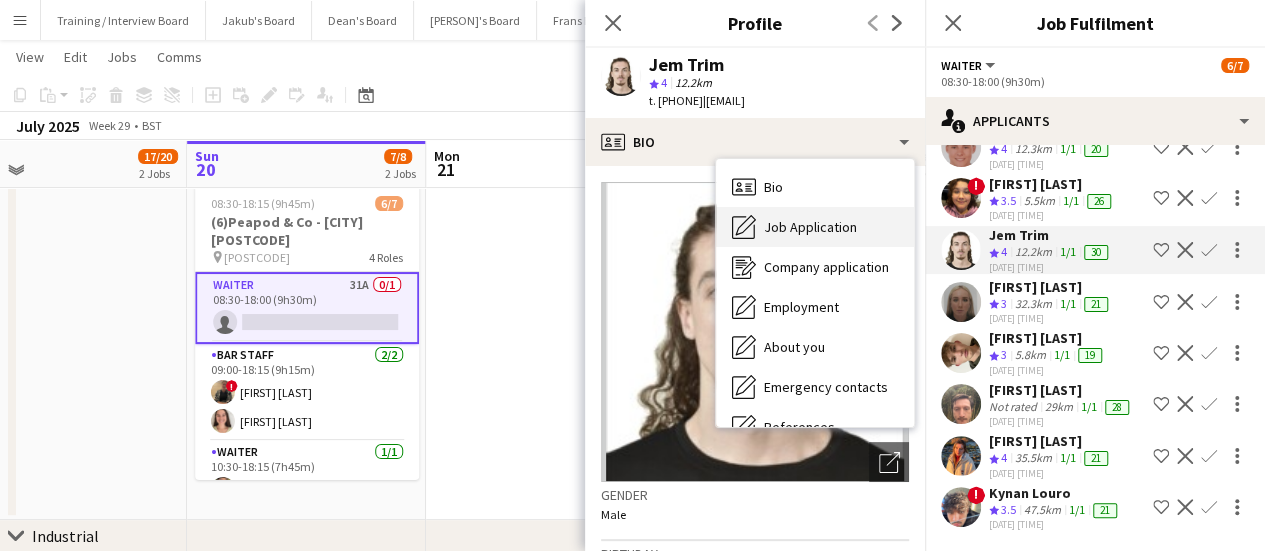 click on "Job Application" at bounding box center [810, 227] 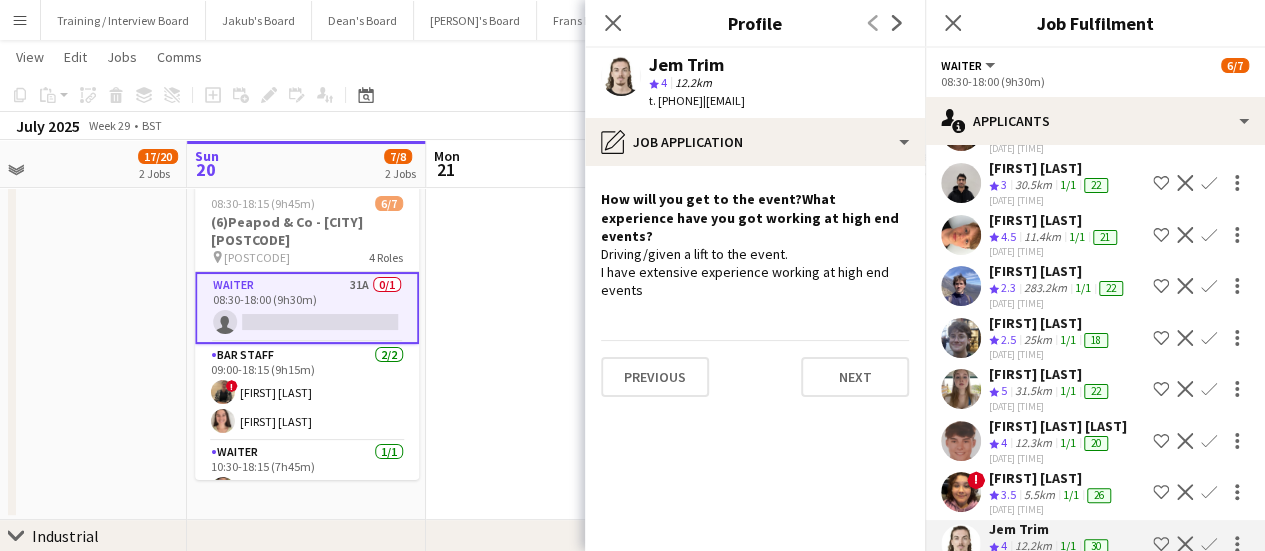 scroll, scrollTop: 747, scrollLeft: 0, axis: vertical 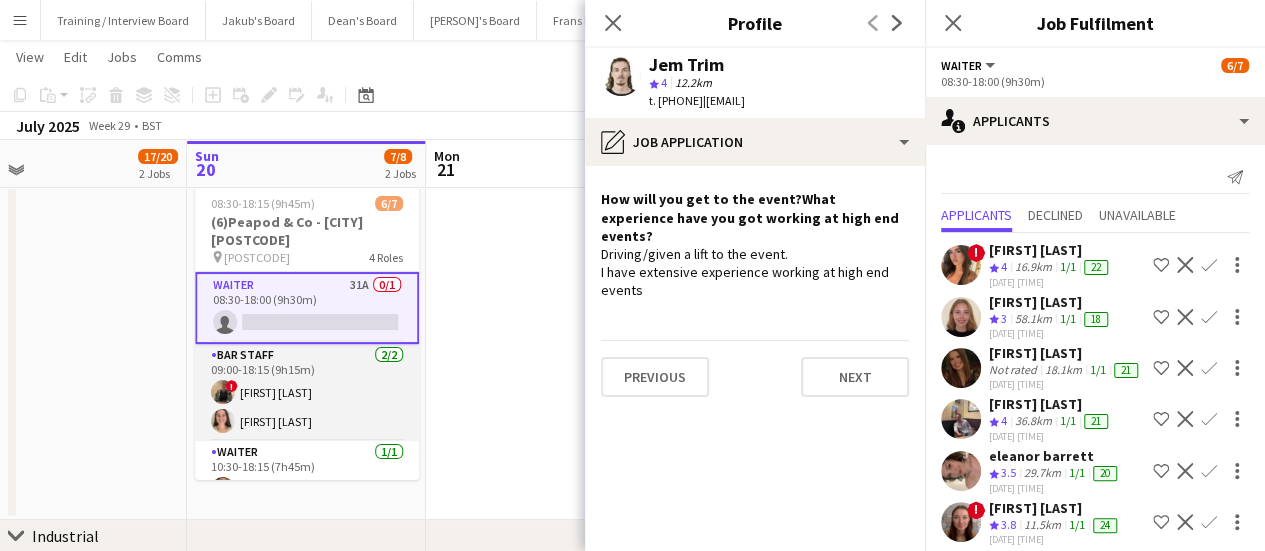 click on "BAR STAFF   2/2   09:00-18:15 (9h15m)
! Alison Bailey Amelia Bailey" at bounding box center (307, 392) 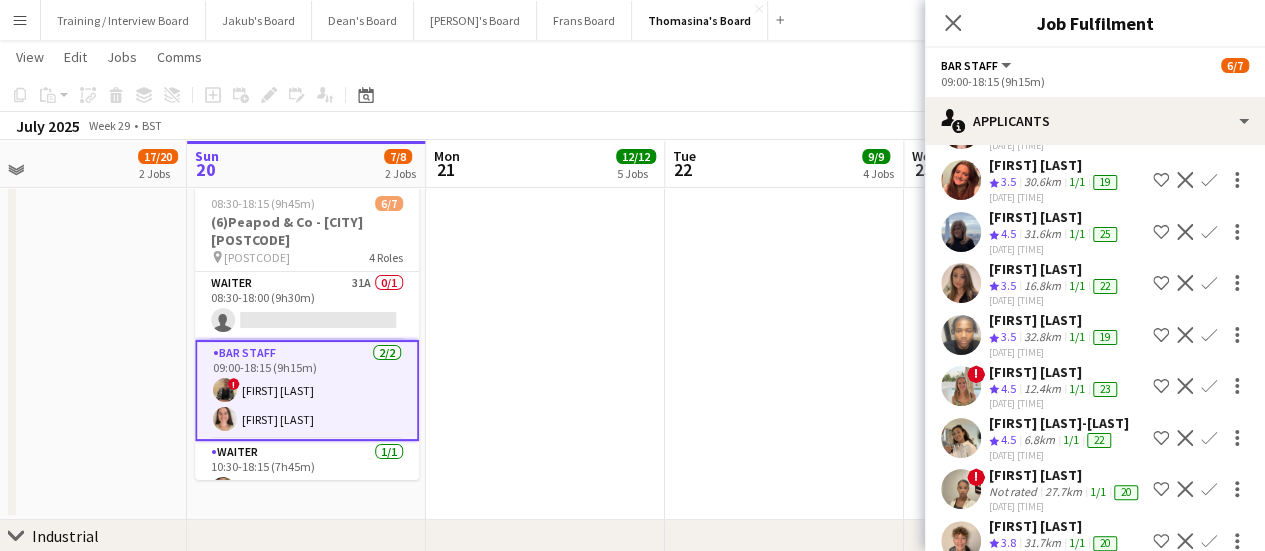 scroll, scrollTop: 0, scrollLeft: 0, axis: both 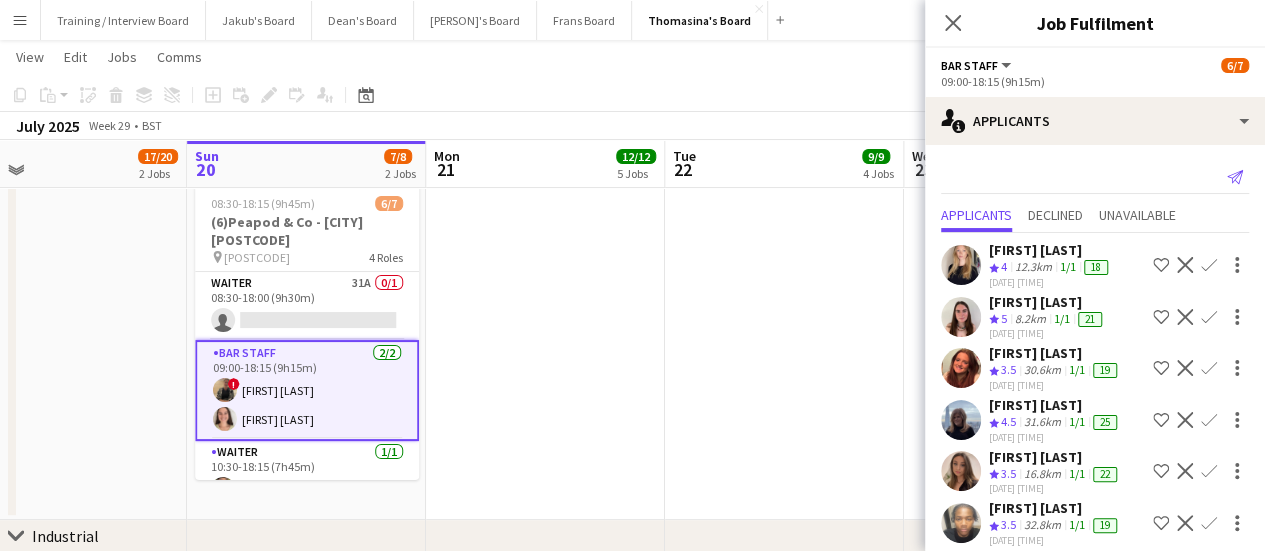 click on "Send notification" 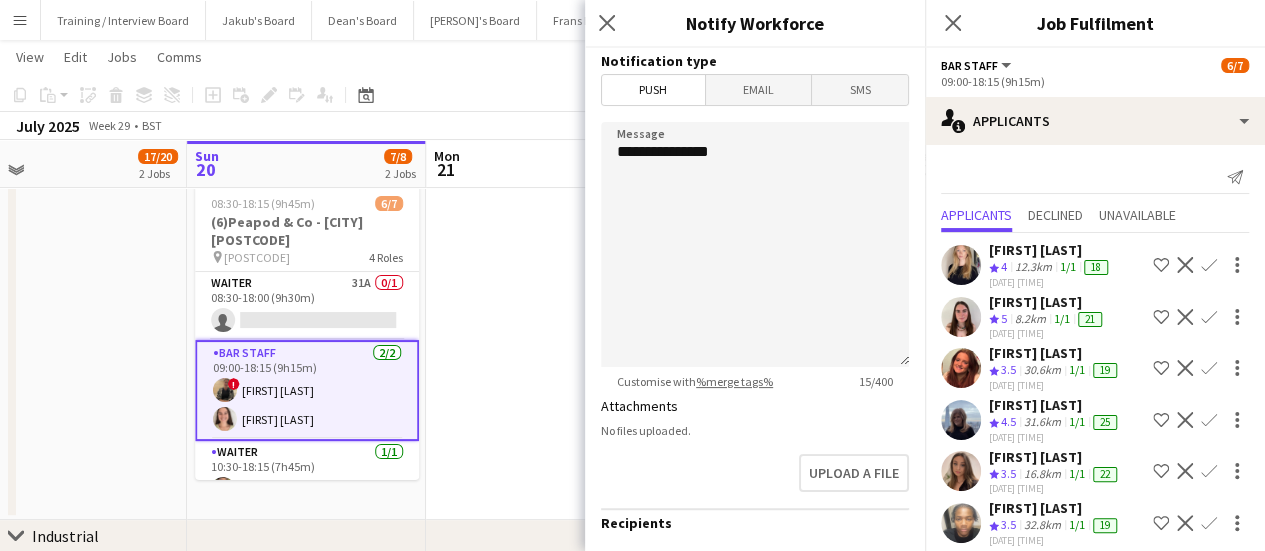 click on "BAR STAFF   2/2   09:00-18:15 (9h15m)
! Alison Bailey Amelia Bailey" at bounding box center (307, 390) 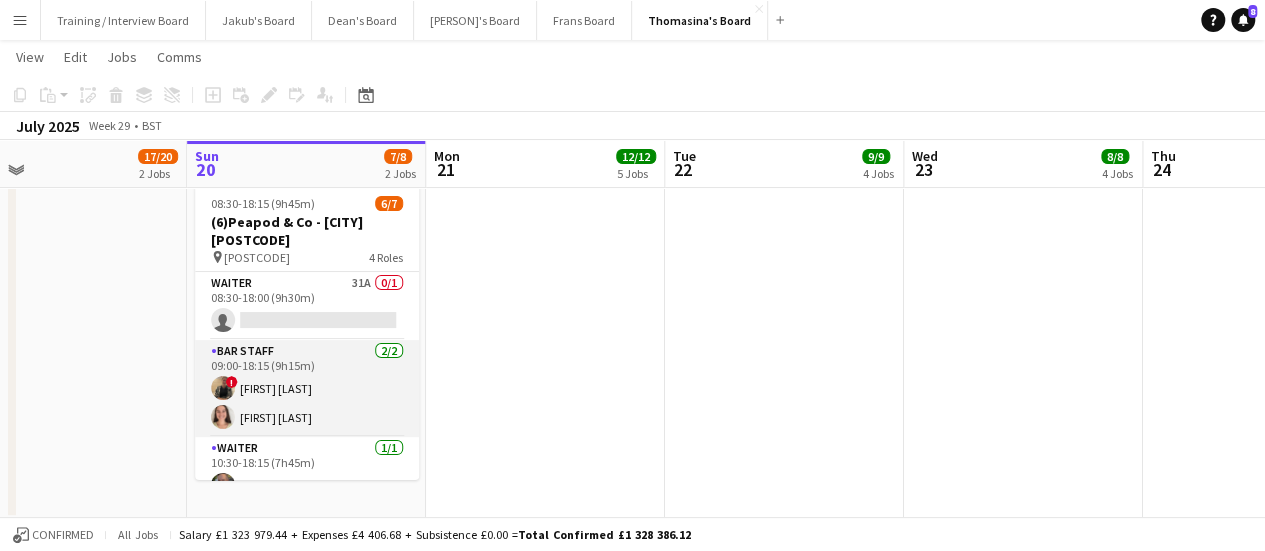 click on "BAR STAFF   2/2   09:00-18:15 (9h15m)
! Alison Bailey Amelia Bailey" at bounding box center (307, 388) 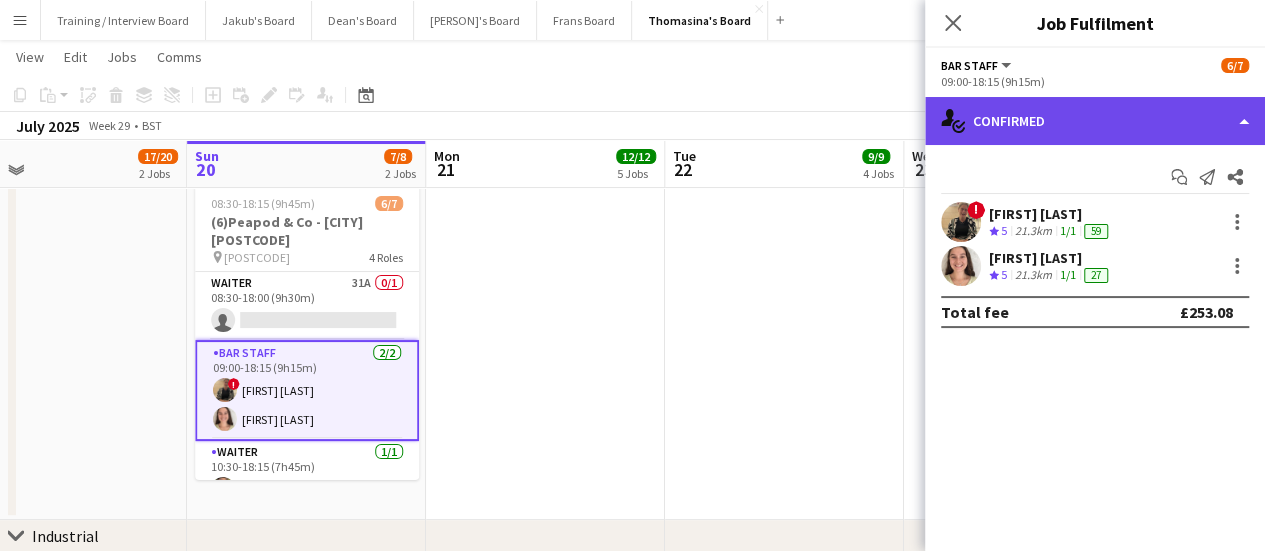 click on "single-neutral-actions-check-2
Confirmed" 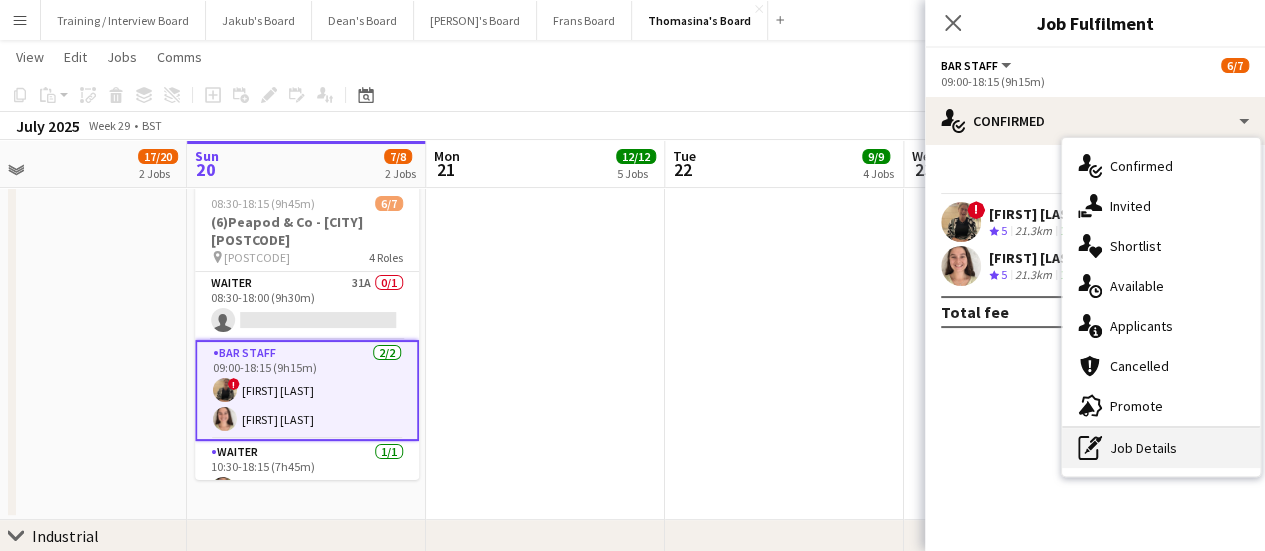 click on "pen-write
Job Details" at bounding box center [1161, 448] 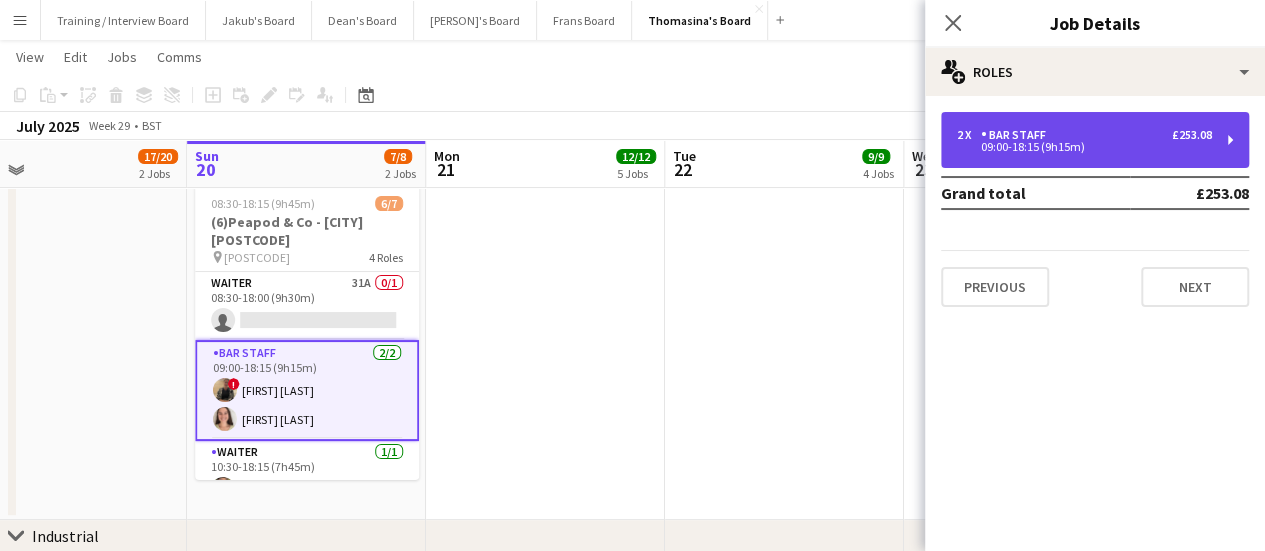 click on "2 x   BAR STAFF   £253.08   09:00-18:15 (9h15m)" at bounding box center (1095, 140) 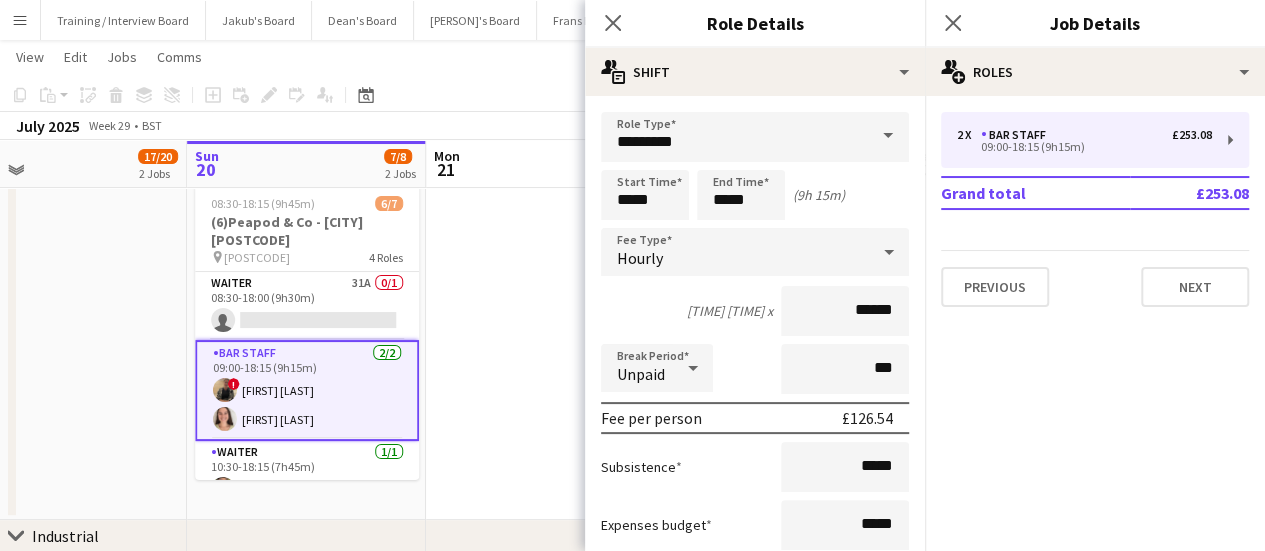 click on "BAR STAFF   2/2   09:00-18:15 (9h15m)
! Alison Bailey Amelia Bailey" at bounding box center (307, 390) 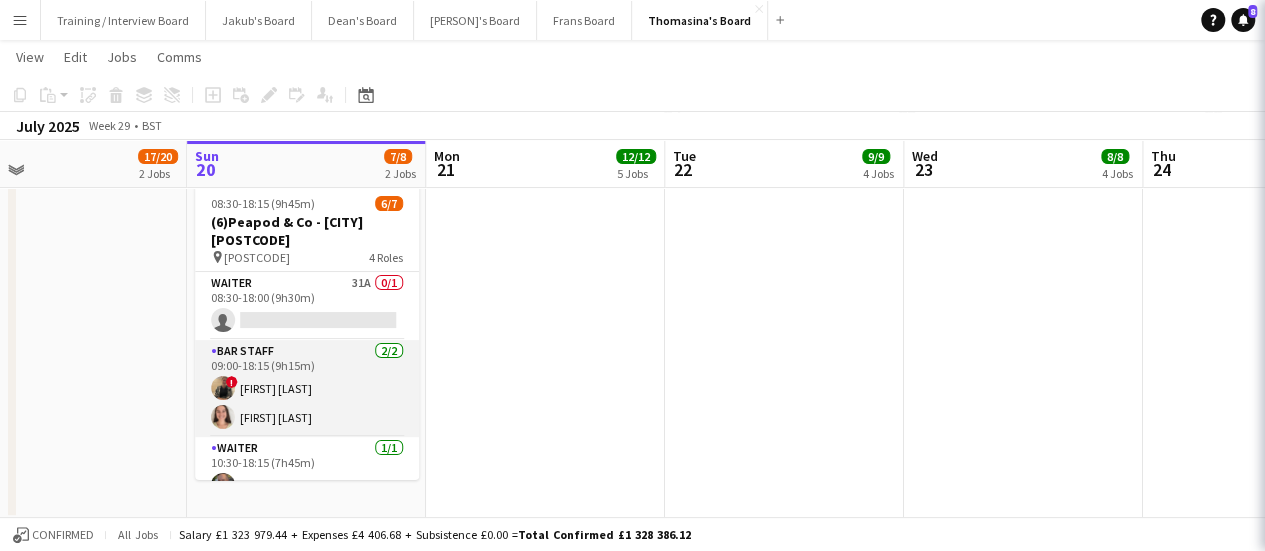 click on "BAR STAFF   2/2   09:00-18:15 (9h15m)
! Alison Bailey Amelia Bailey" at bounding box center [307, 388] 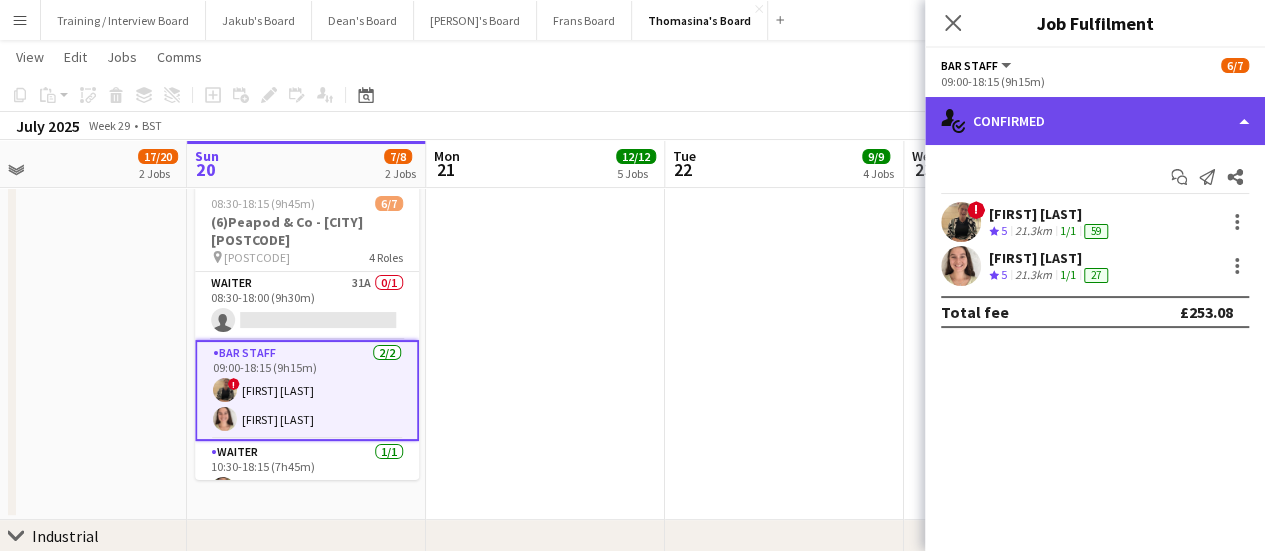 click on "single-neutral-actions-check-2
Confirmed" 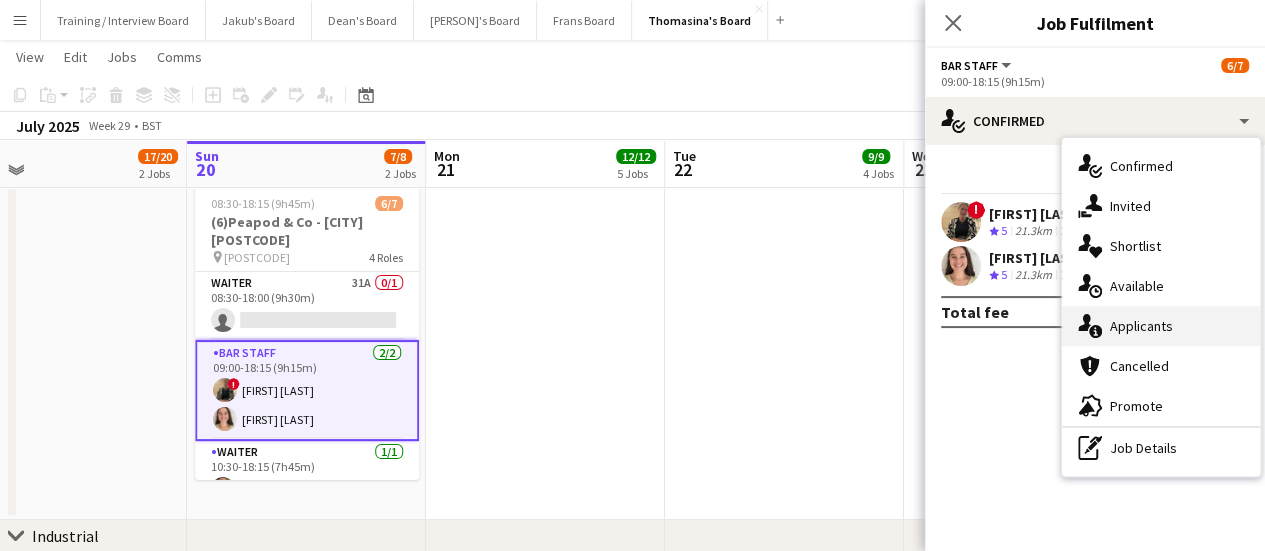 click on "single-neutral-actions-information
Applicants" at bounding box center [1161, 326] 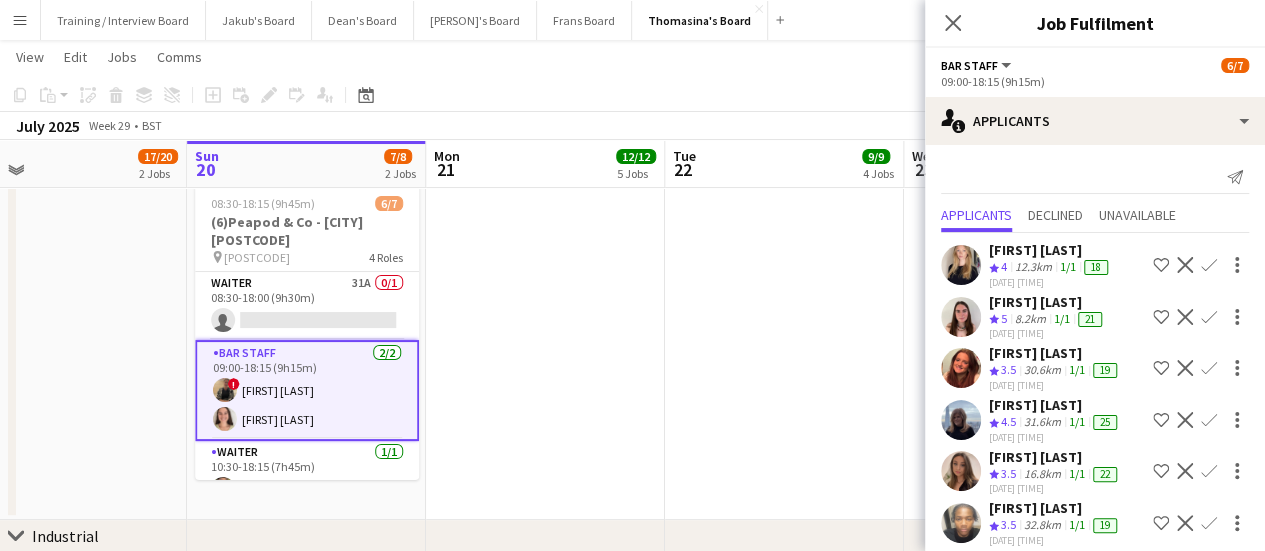 click on "BAR STAFF   2/2   09:00-18:15 (9h15m)
! Alison Bailey Amelia Bailey" at bounding box center [307, 390] 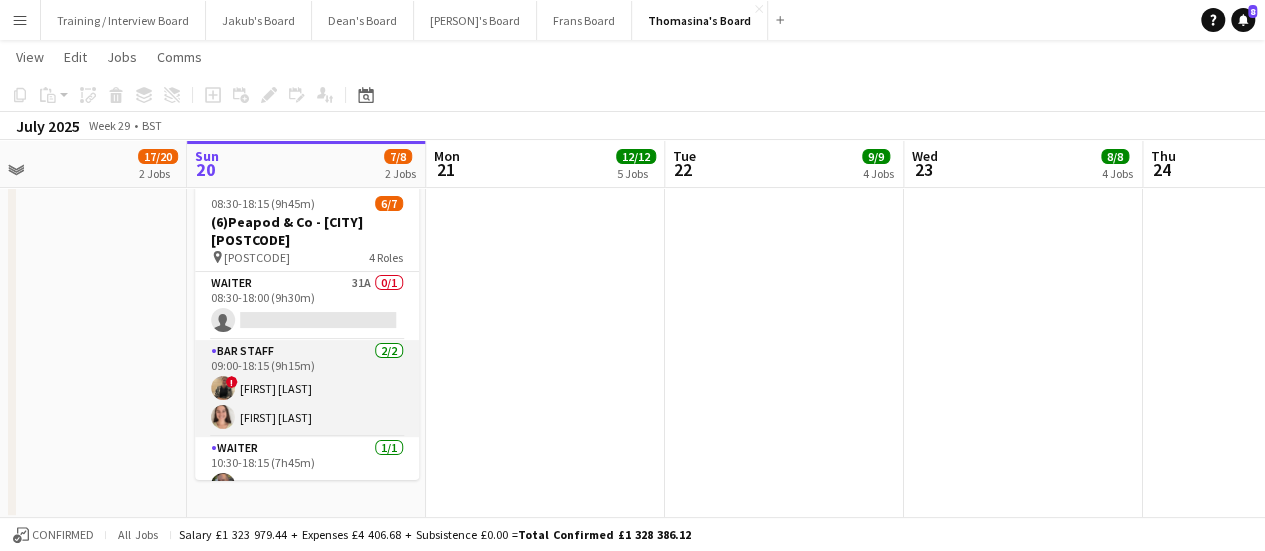 click on "BAR STAFF   2/2   09:00-18:15 (9h15m)
! Alison Bailey Amelia Bailey" at bounding box center [307, 388] 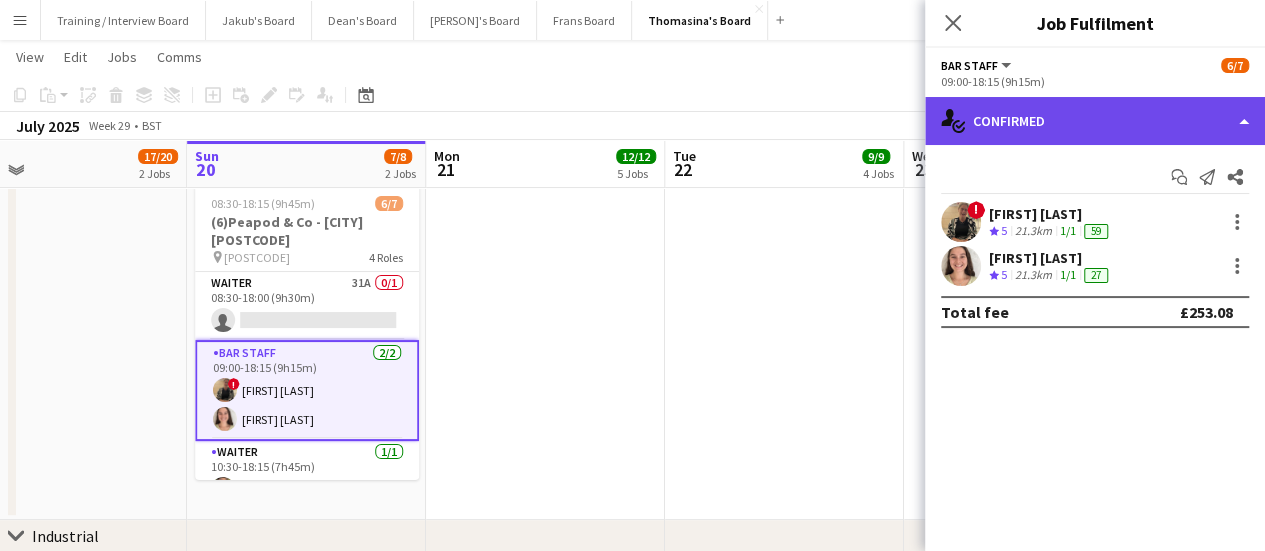 click on "single-neutral-actions-check-2
Confirmed" 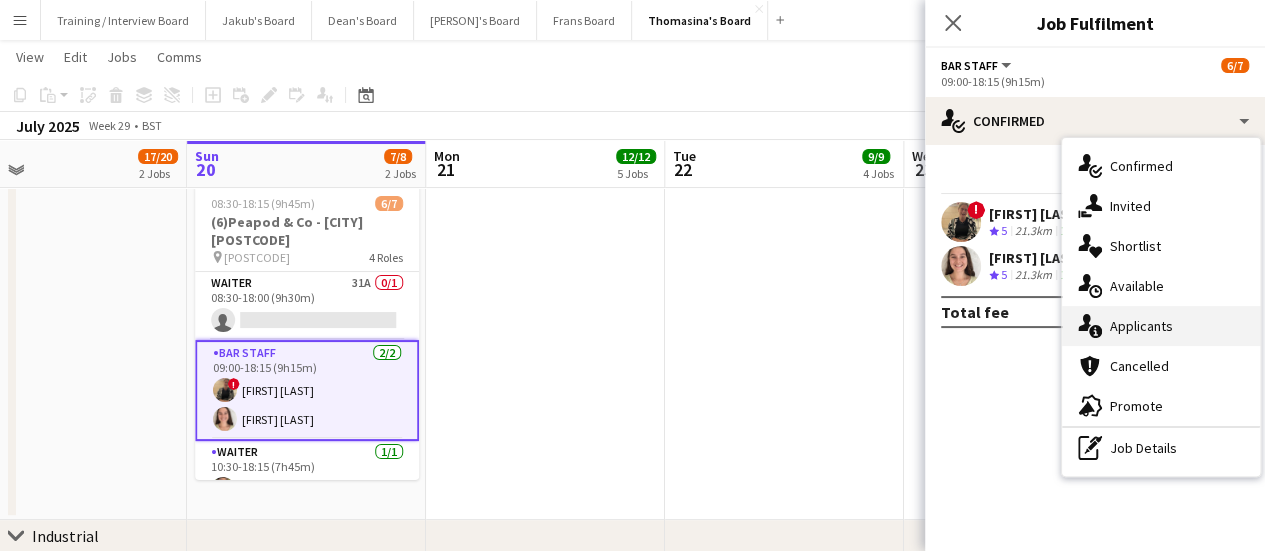 click on "single-neutral-actions-information
Applicants" at bounding box center (1161, 326) 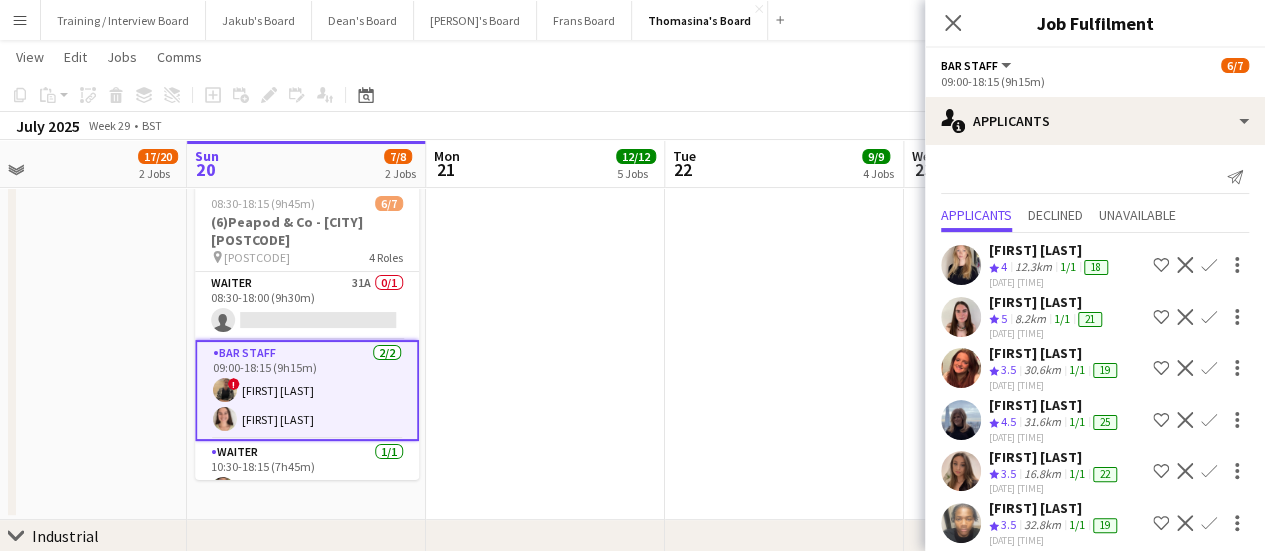 click on "BAR STAFF   2/2   09:00-18:15 (9h15m)
! Alison Bailey Amelia Bailey" at bounding box center (307, 390) 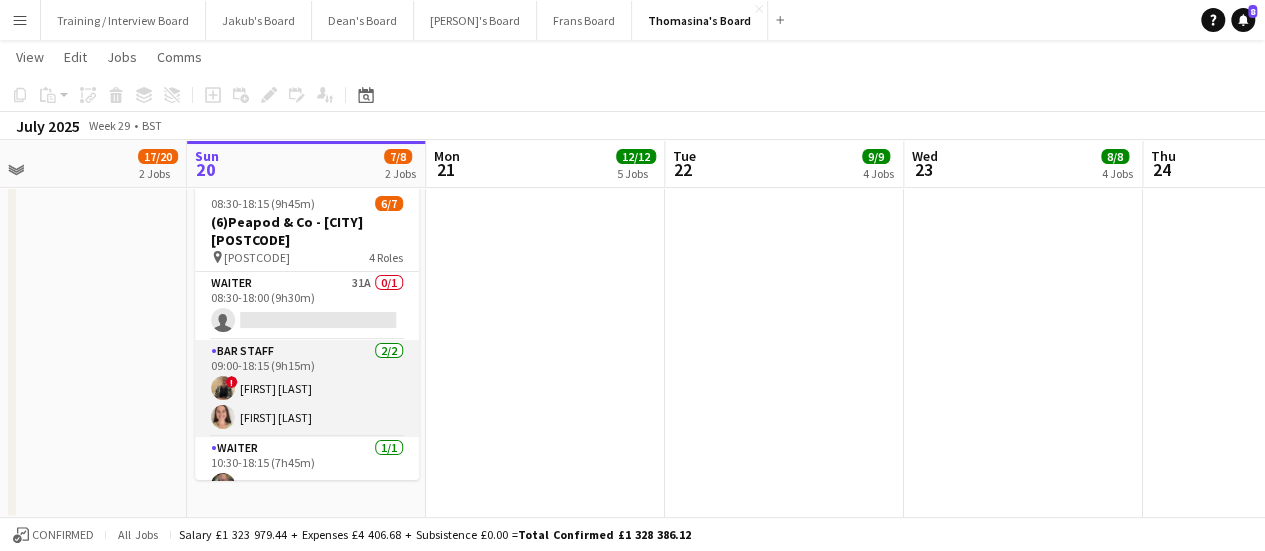 click on "BAR STAFF   2/2   09:00-18:15 (9h15m)
! Alison Bailey Amelia Bailey" at bounding box center (307, 388) 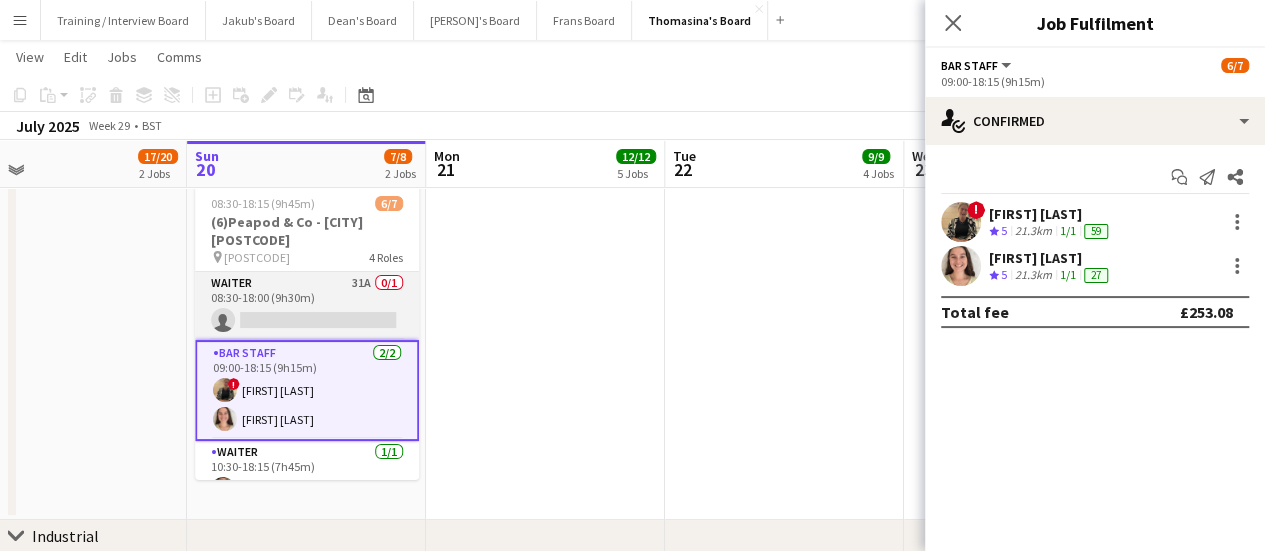 click on "Waiter   31A   0/1   08:30-18:00 (9h30m)
single-neutral-actions" at bounding box center [307, 306] 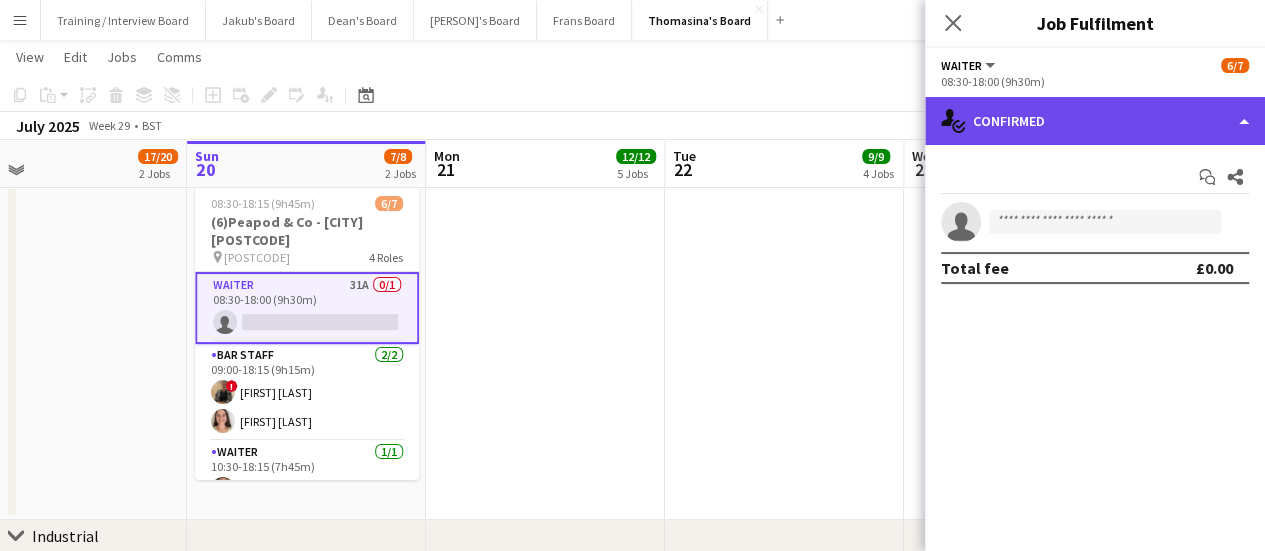 click on "single-neutral-actions-check-2
Confirmed" 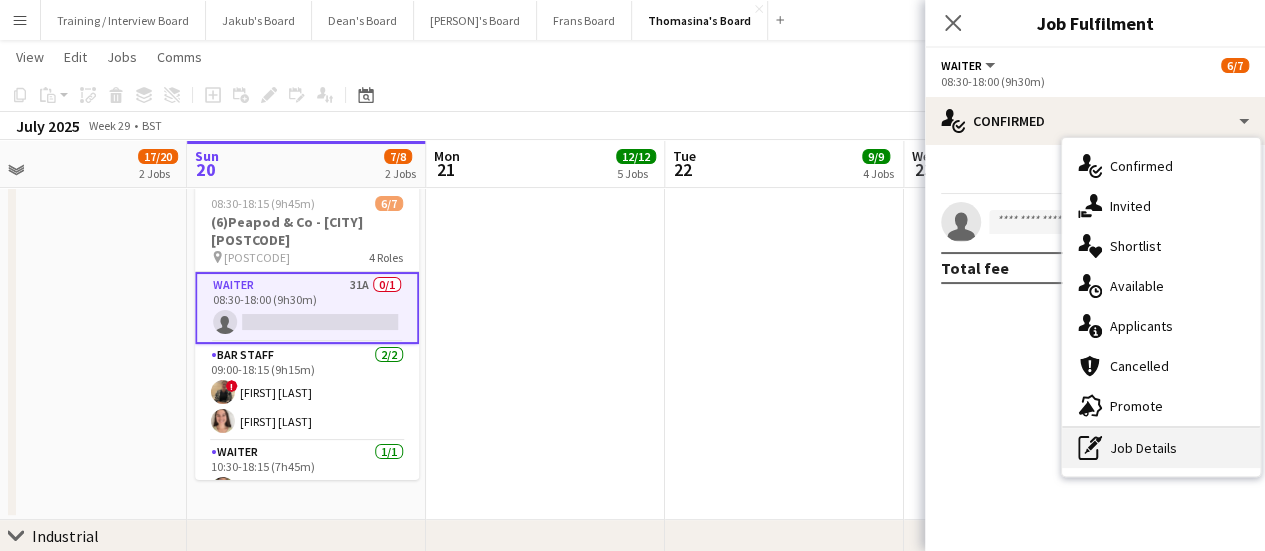click on "pen-write" 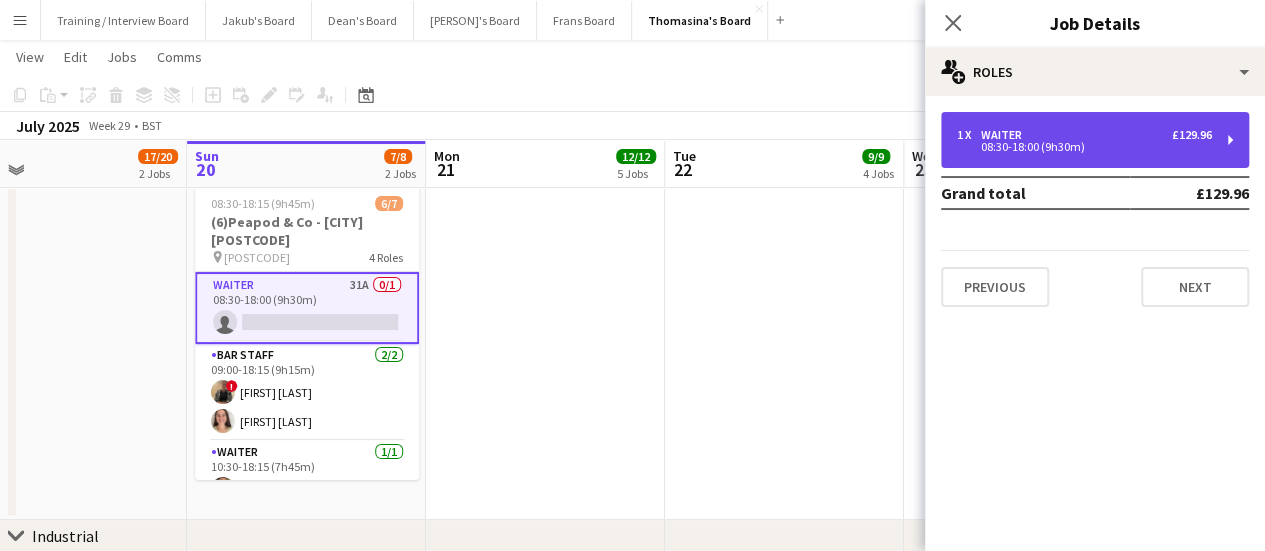 click on "08:30-18:00 (9h30m)" at bounding box center [1084, 147] 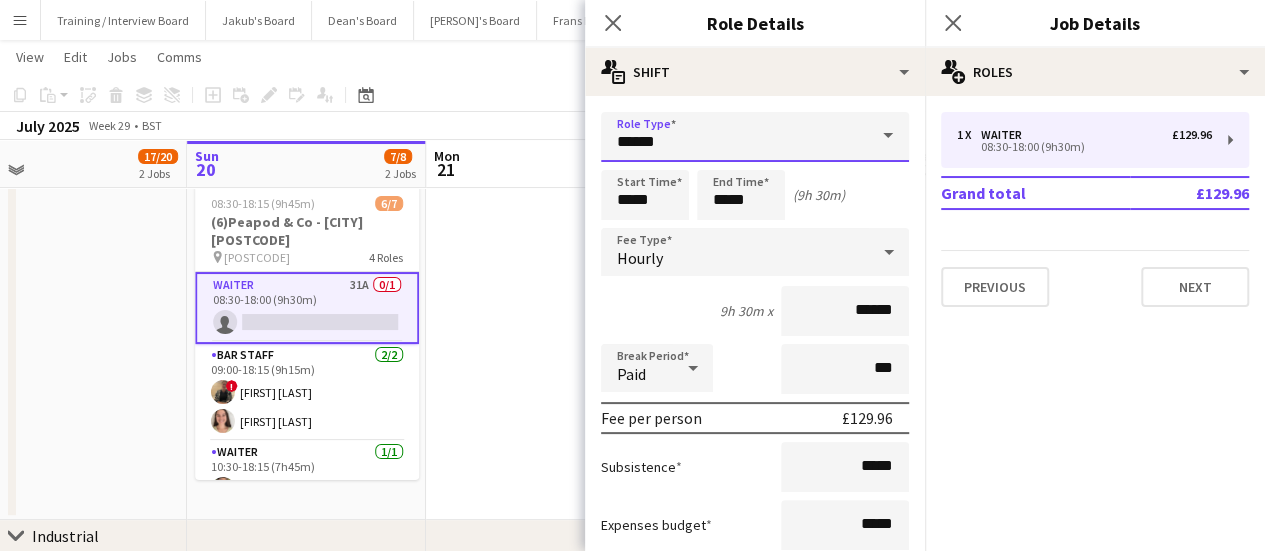 drag, startPoint x: 678, startPoint y: 140, endPoint x: 586, endPoint y: 134, distance: 92.19544 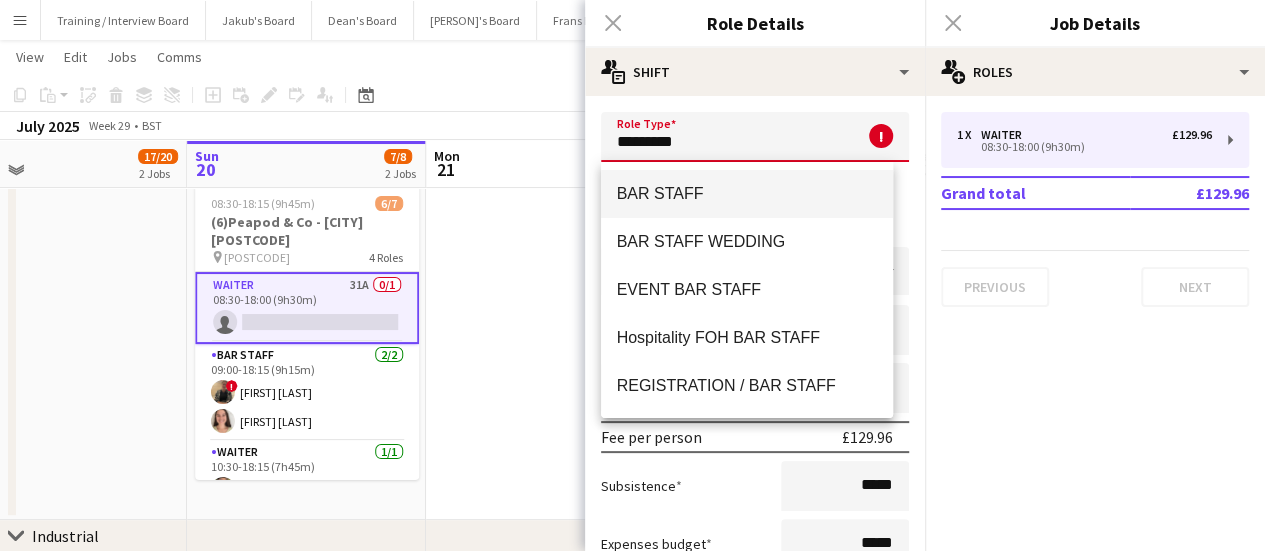 click on "BAR STAFF" at bounding box center (747, 193) 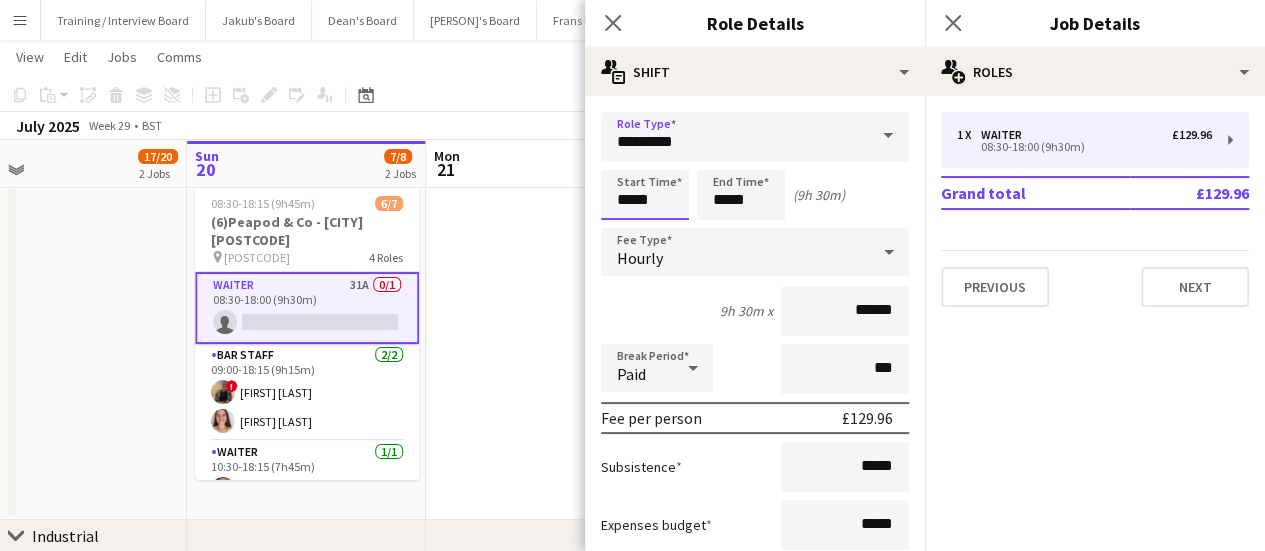 click on "*****" at bounding box center (645, 195) 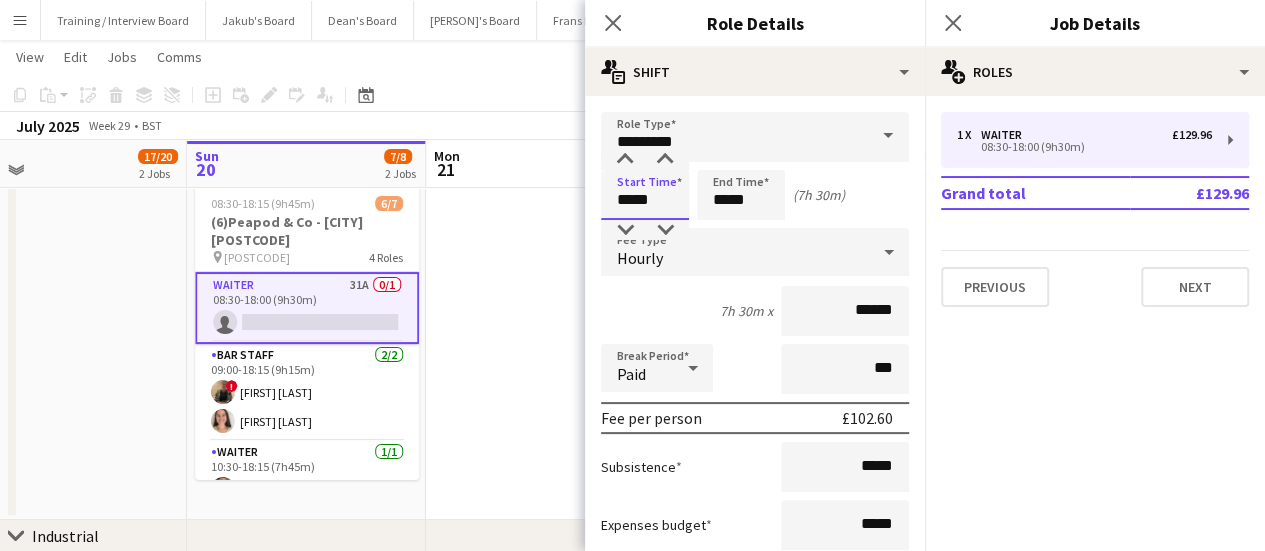 click on "*****" at bounding box center (645, 195) 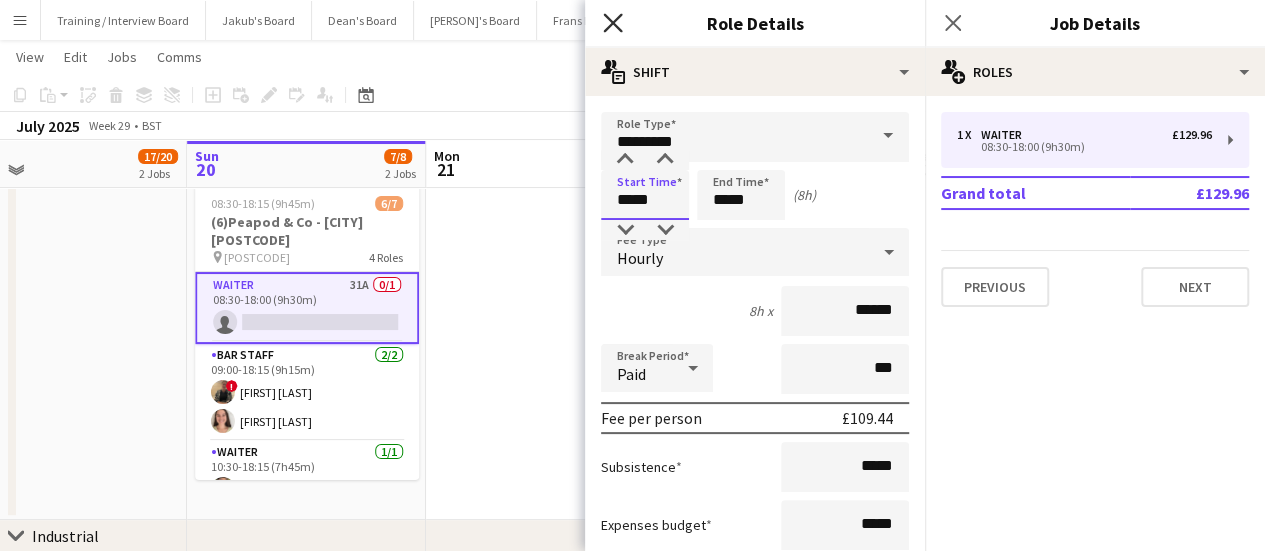 type on "*****" 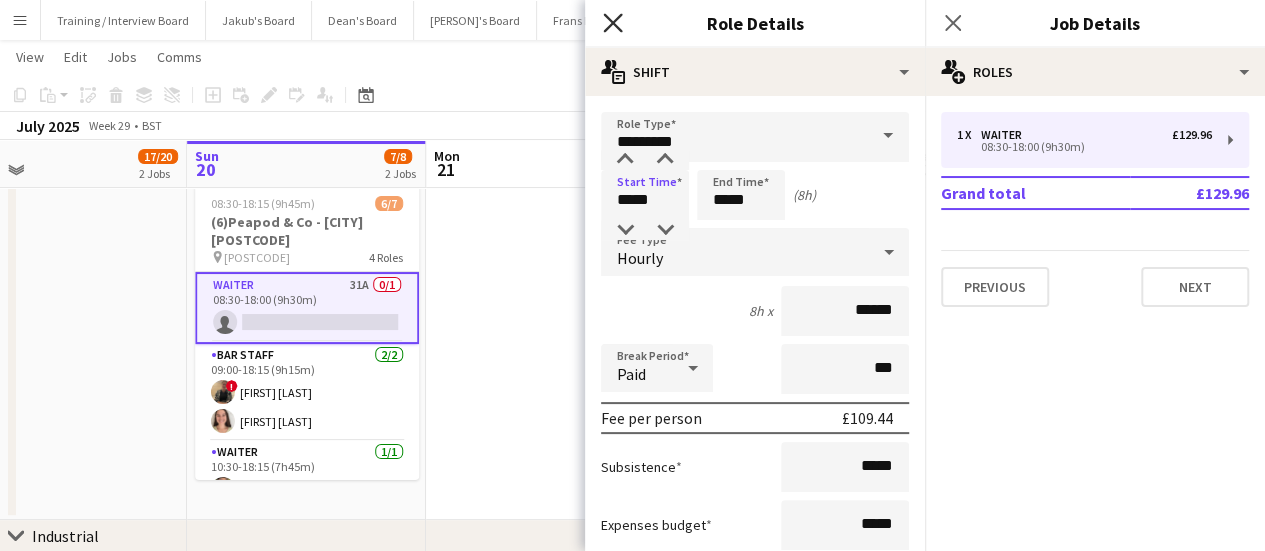 click on "Close pop-in" 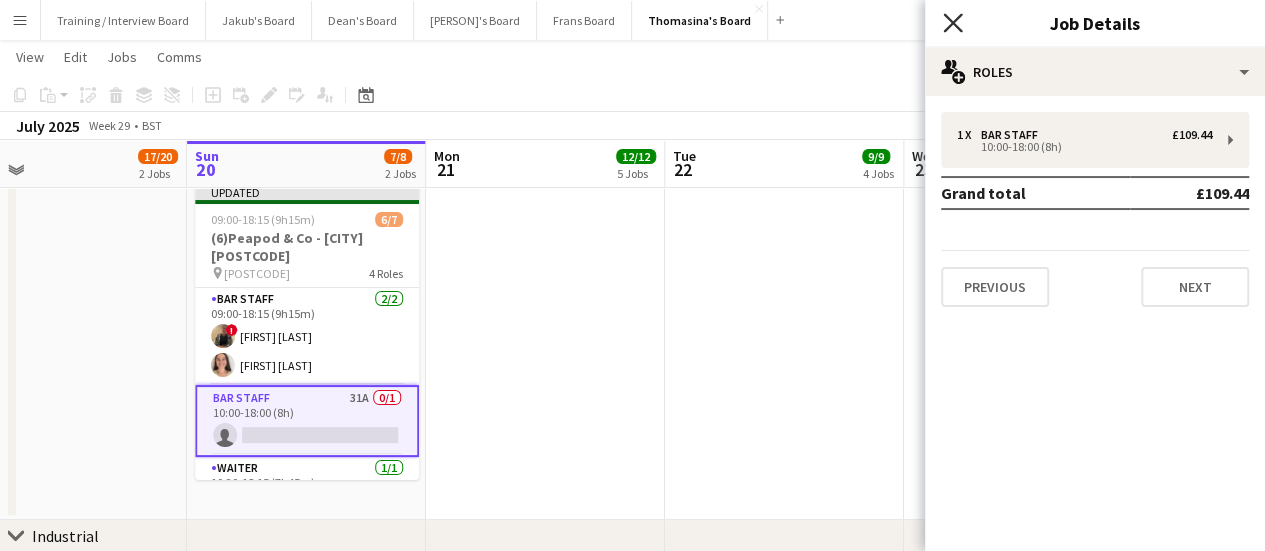 click 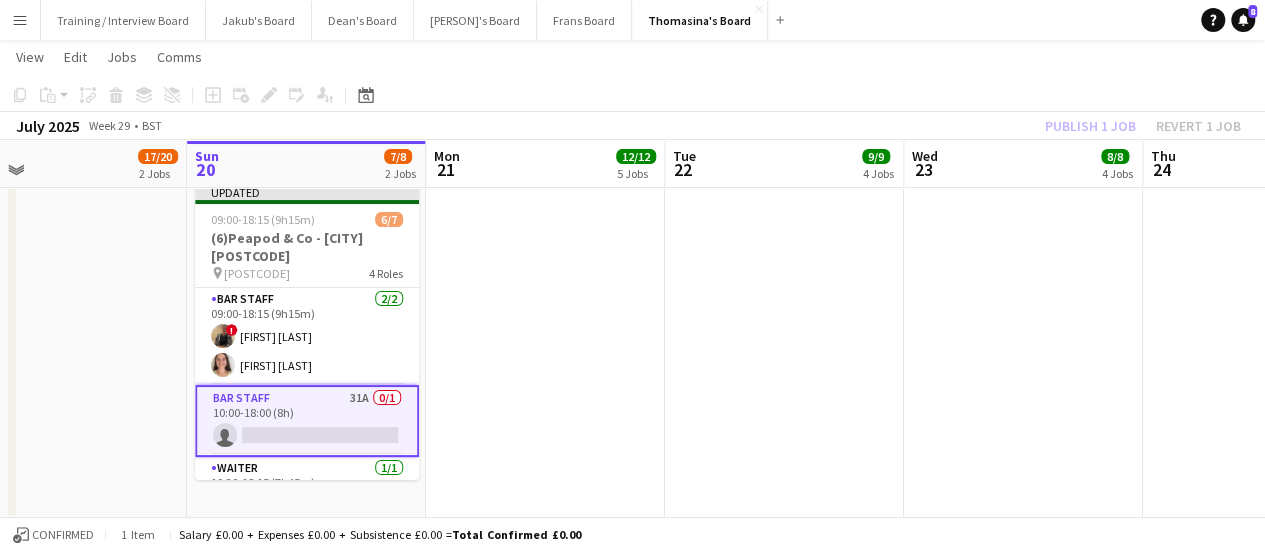 click at bounding box center [1023, 348] 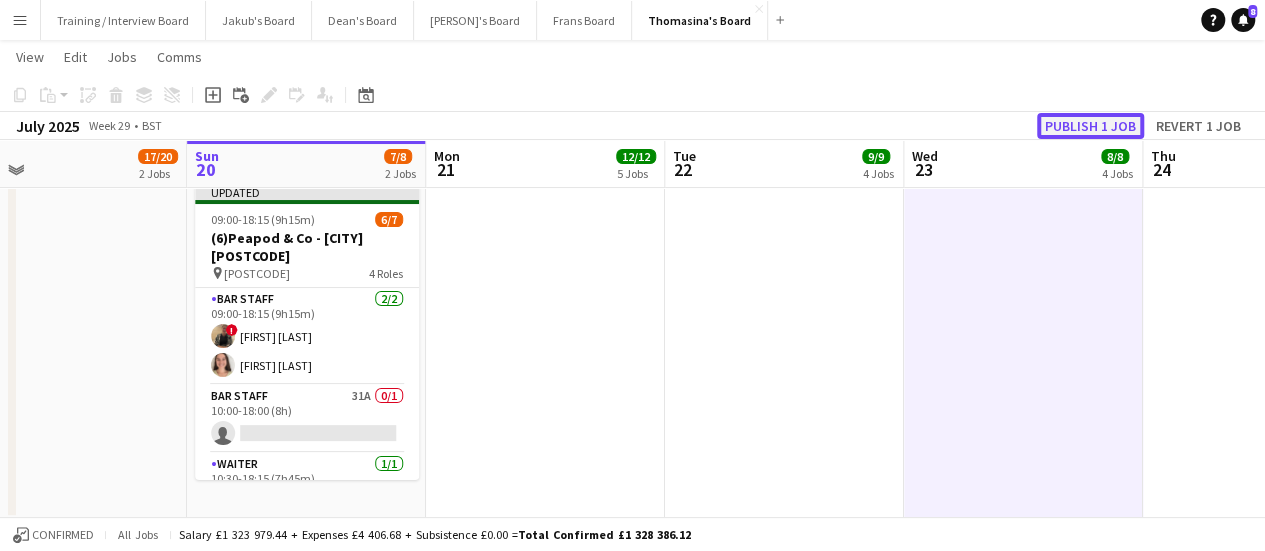 click on "Publish 1 job" 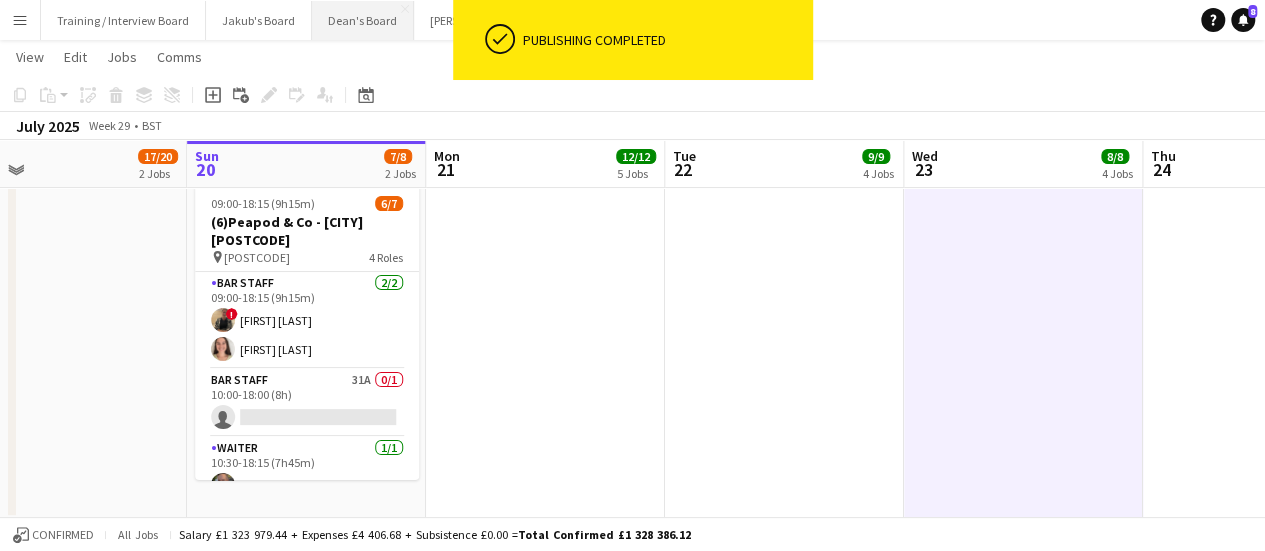 click on "Dean's Board
Close" at bounding box center (363, 20) 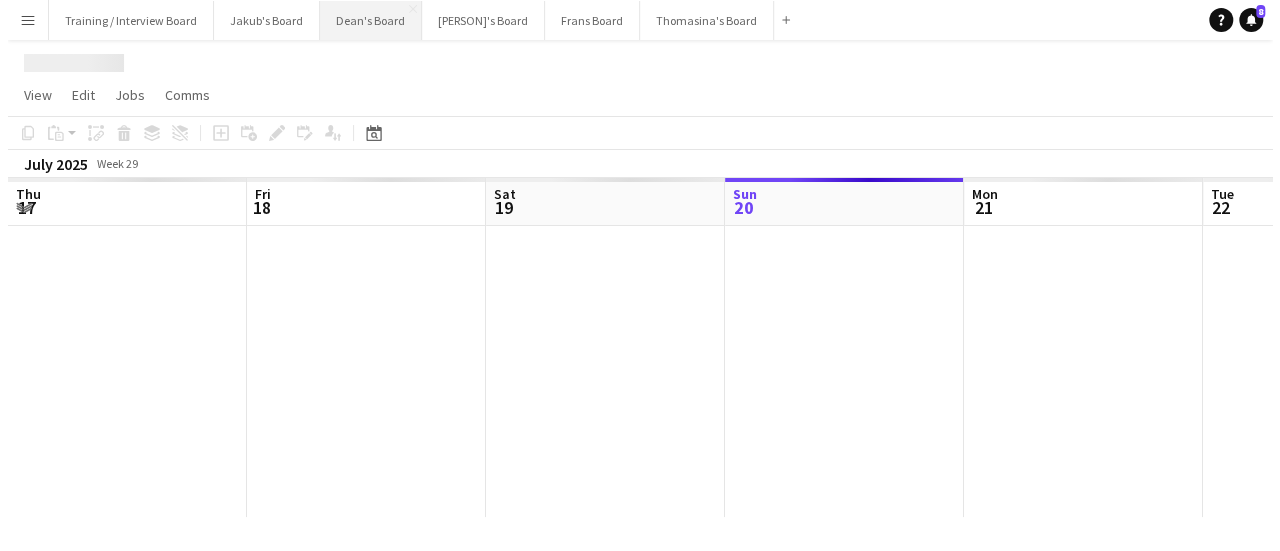 scroll, scrollTop: 0, scrollLeft: 0, axis: both 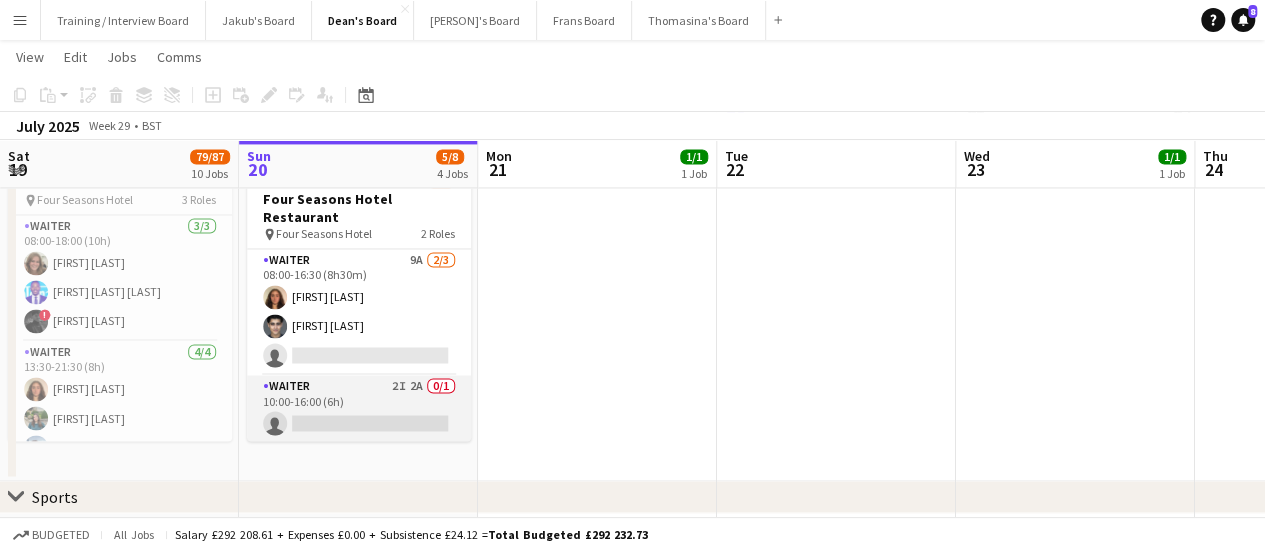 click on "Waiter   2I   2A   0/1   10:00-16:00 (6h)
single-neutral-actions" at bounding box center [359, 409] 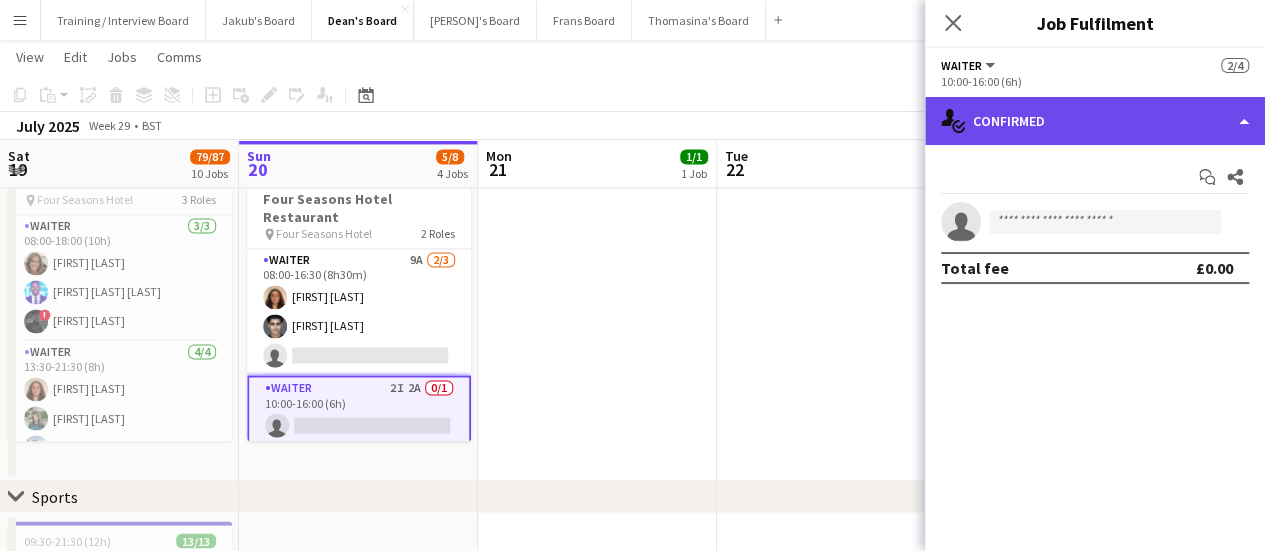 click on "single-neutral-actions-check-2
Confirmed" 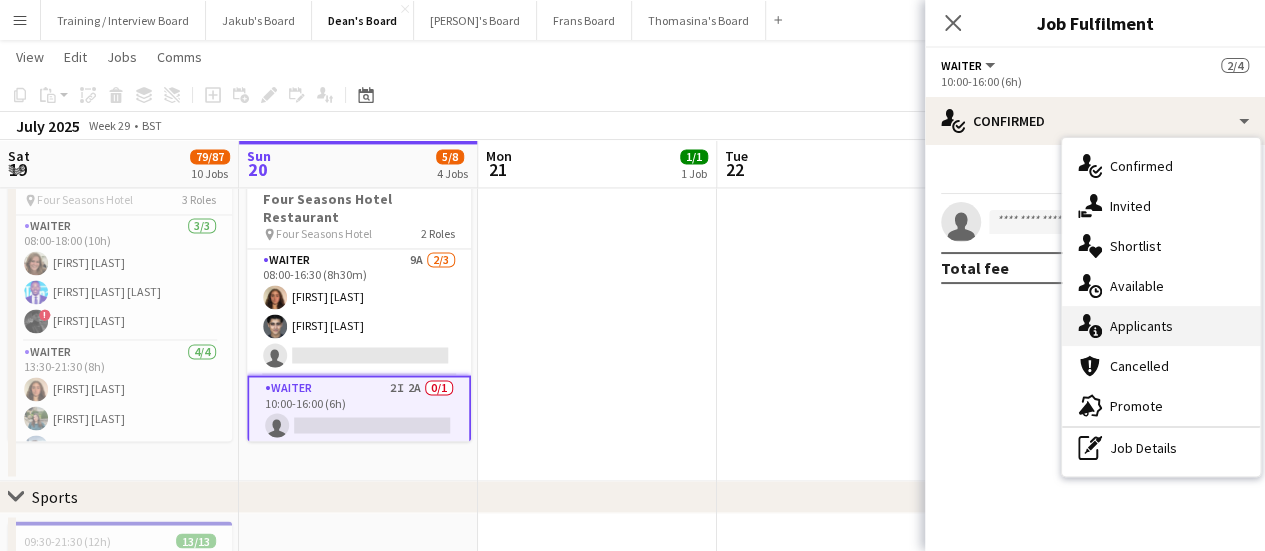 click on "single-neutral-actions-information
Applicants" at bounding box center (1161, 326) 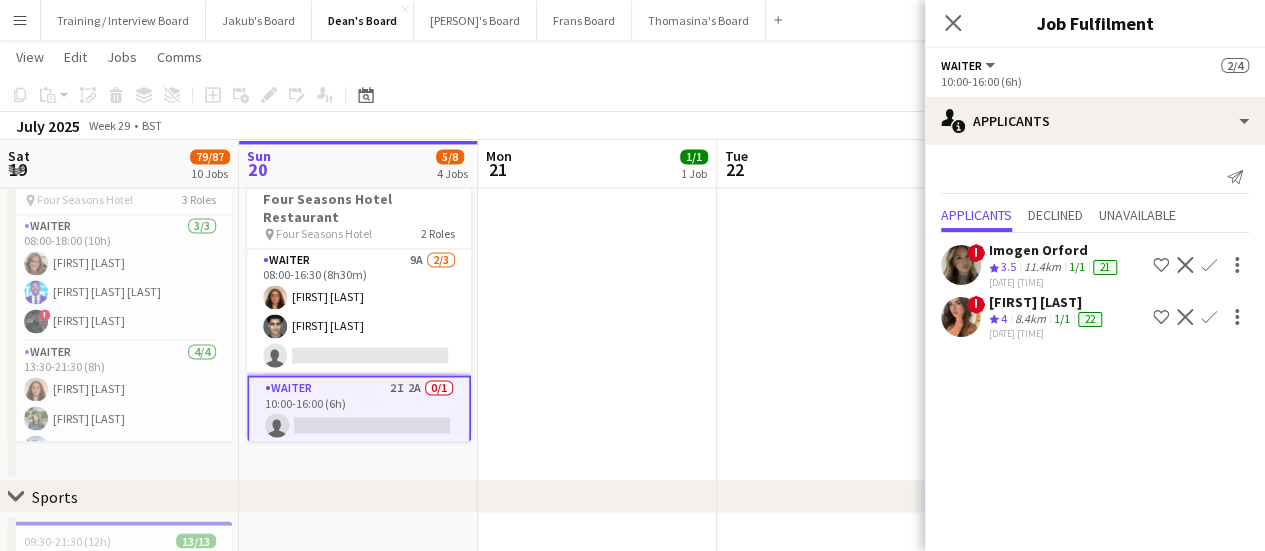 click on "Imogen Orford" at bounding box center (1047, 302) 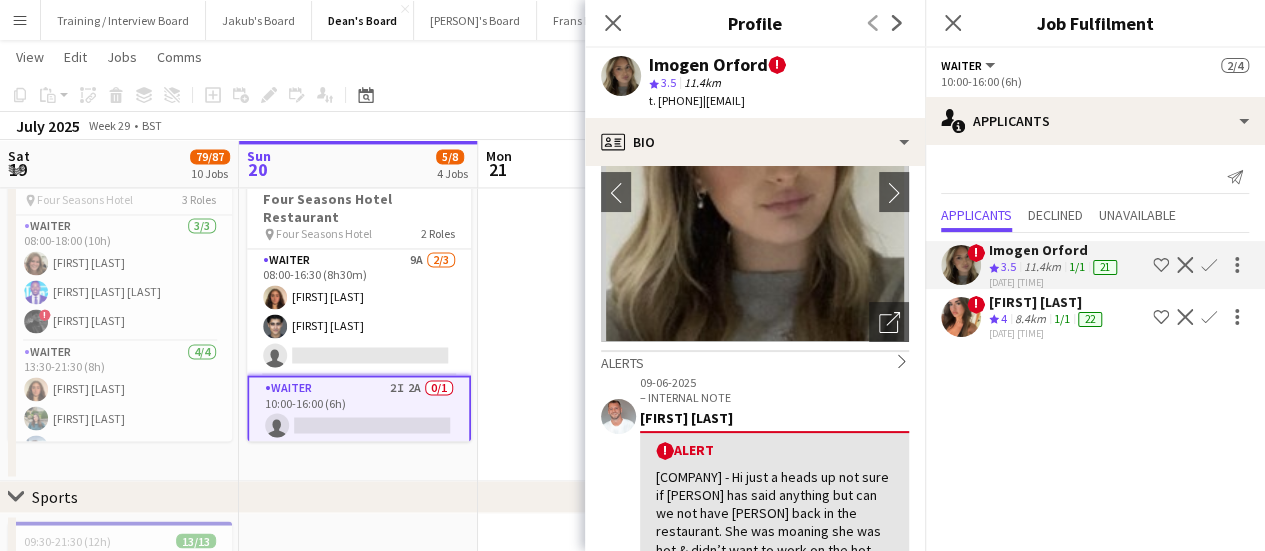 scroll, scrollTop: 60, scrollLeft: 0, axis: vertical 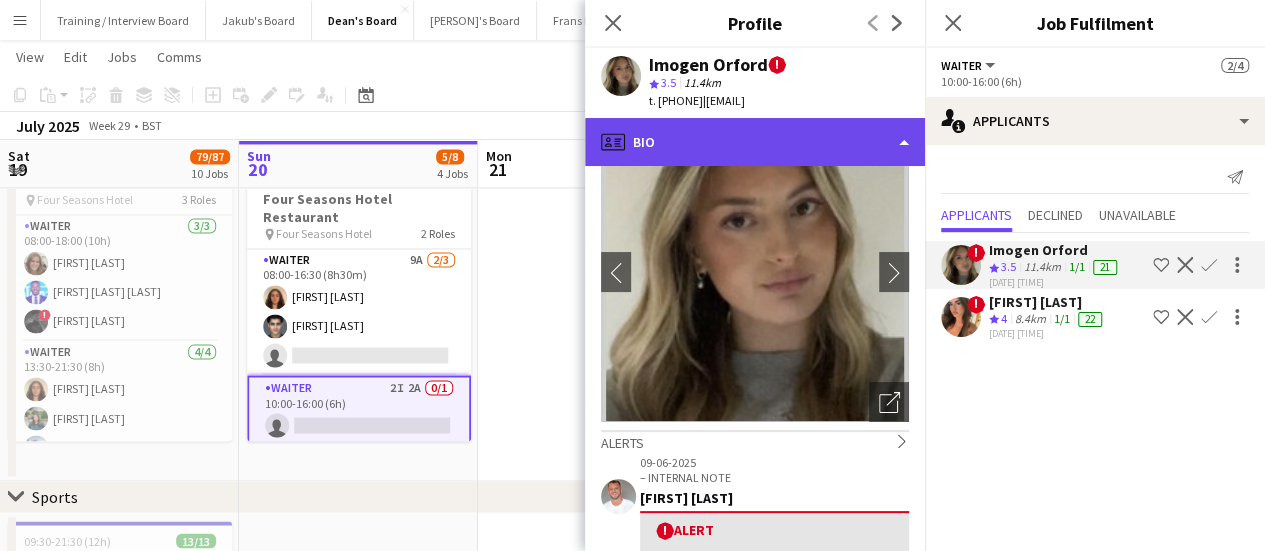 click on "profile
Bio" 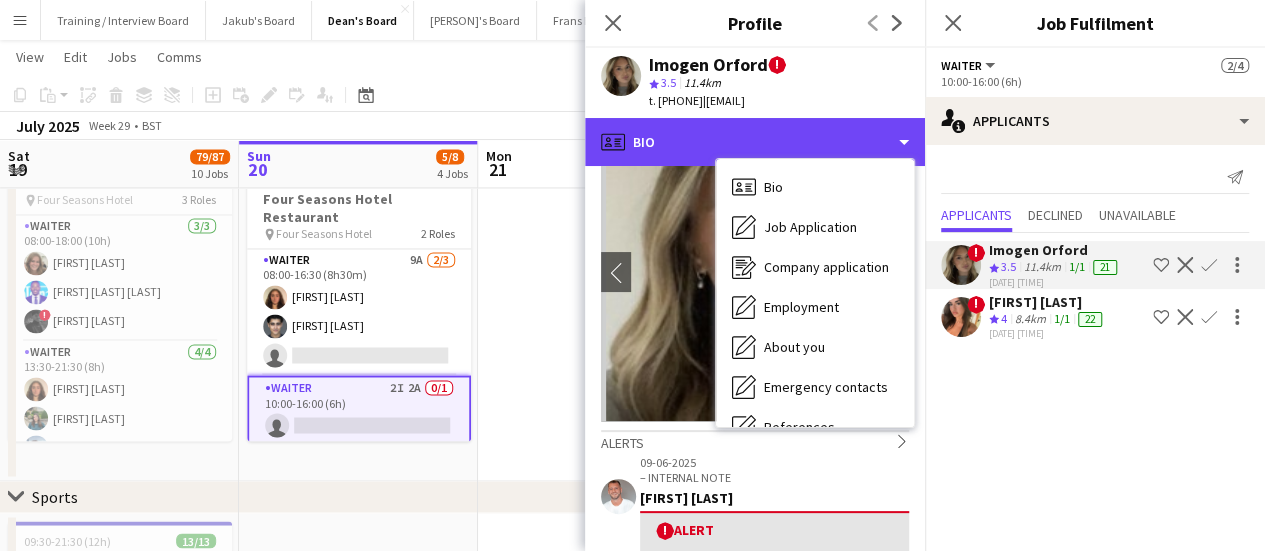 scroll, scrollTop: 308, scrollLeft: 0, axis: vertical 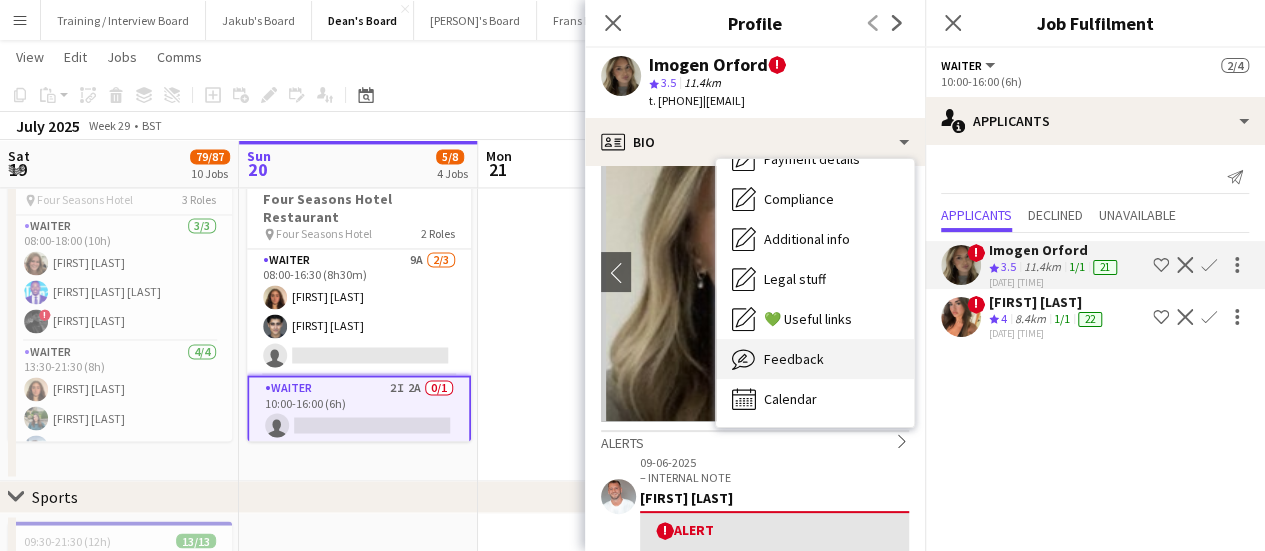 click on "Feedback
Feedback" at bounding box center (815, 359) 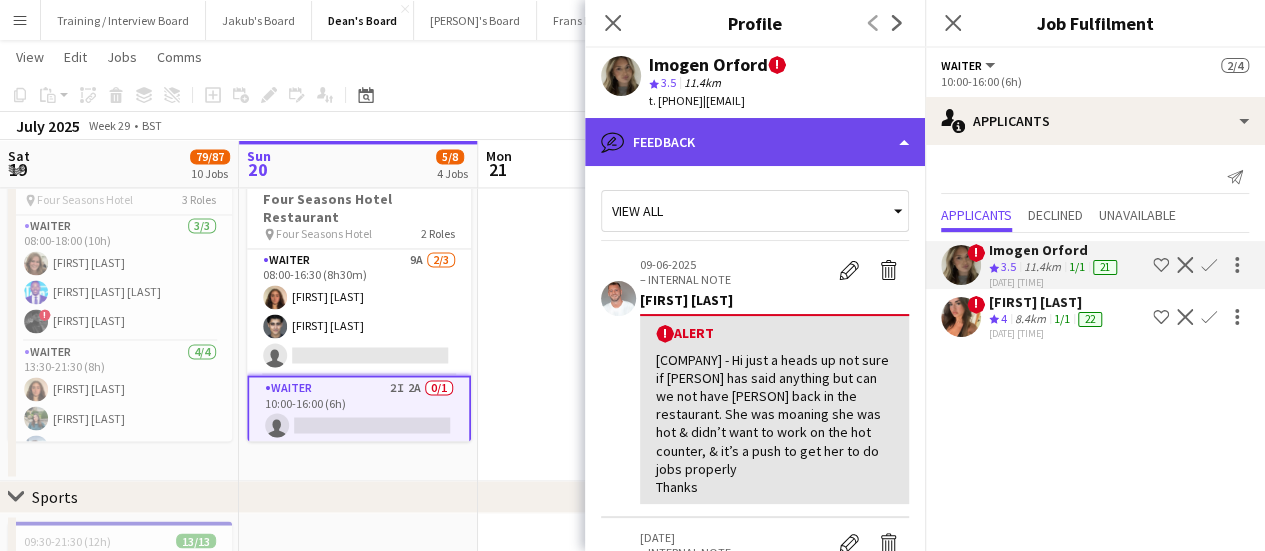 click on "bubble-pencil
Feedback" 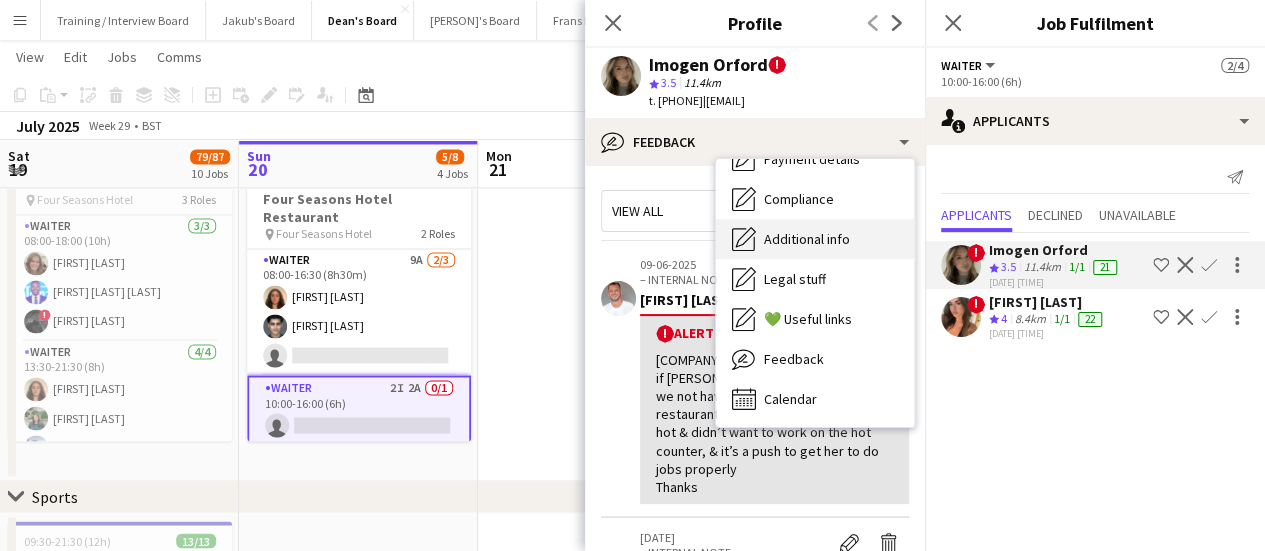 click on "Additional info" at bounding box center [807, 239] 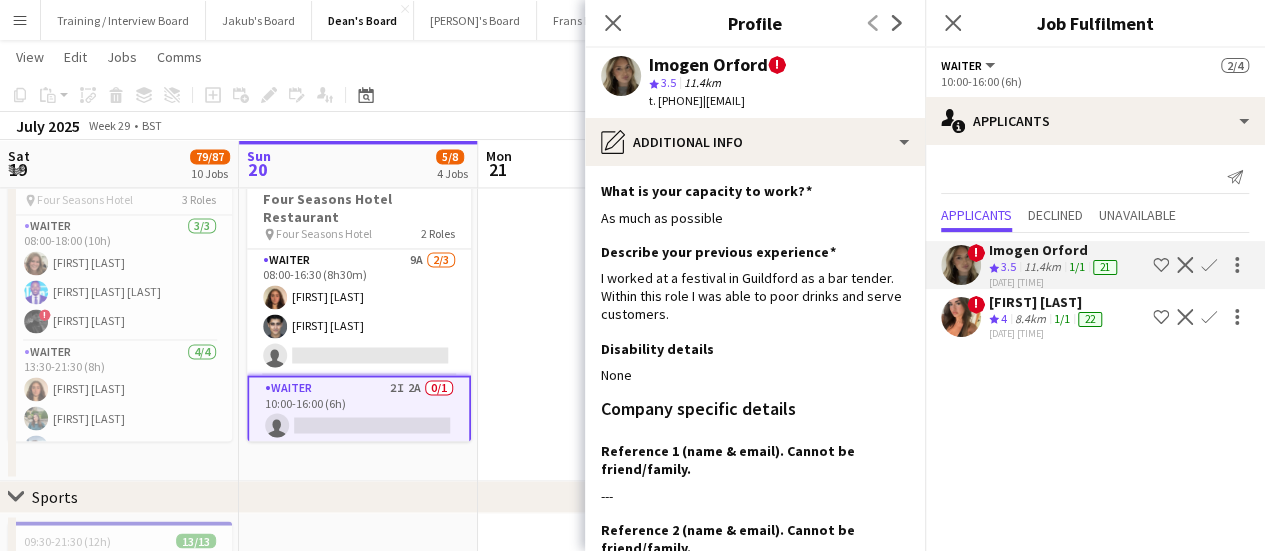click on "What is your capacity to work?
Edit this field
As much as possible  Describe your previous experience
Edit this field
I worked at a festival in Guildford as a bar tender. Within this role I was able to poor drinks and serve customers. Disability details
Edit this field
None Company specific details Reference 1 (name & email). Cannot be friend/family.
Edit this field
---  Reference 2 (name & email). Cannot be friend/family.
Edit this field
---  Are you a student? If so which uni?
Edit this field
University of Plymouth  If you are at University, what is your home address?
Edit this field
16 The street Tongham Farnham  Are you a gap year?
Edit this field" 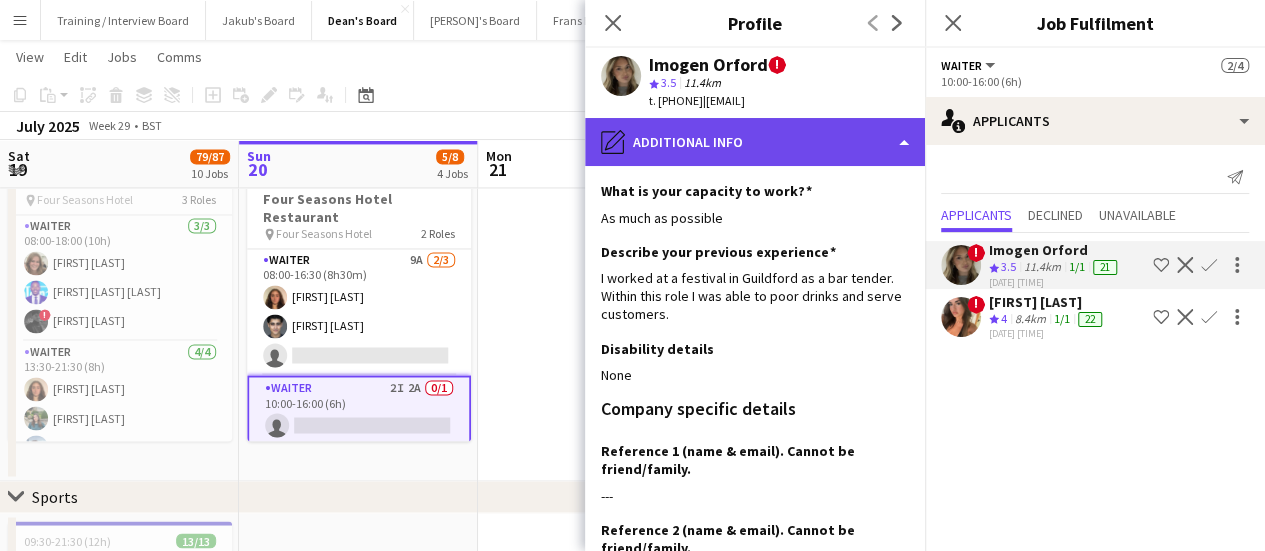 click on "pencil4
Additional info" 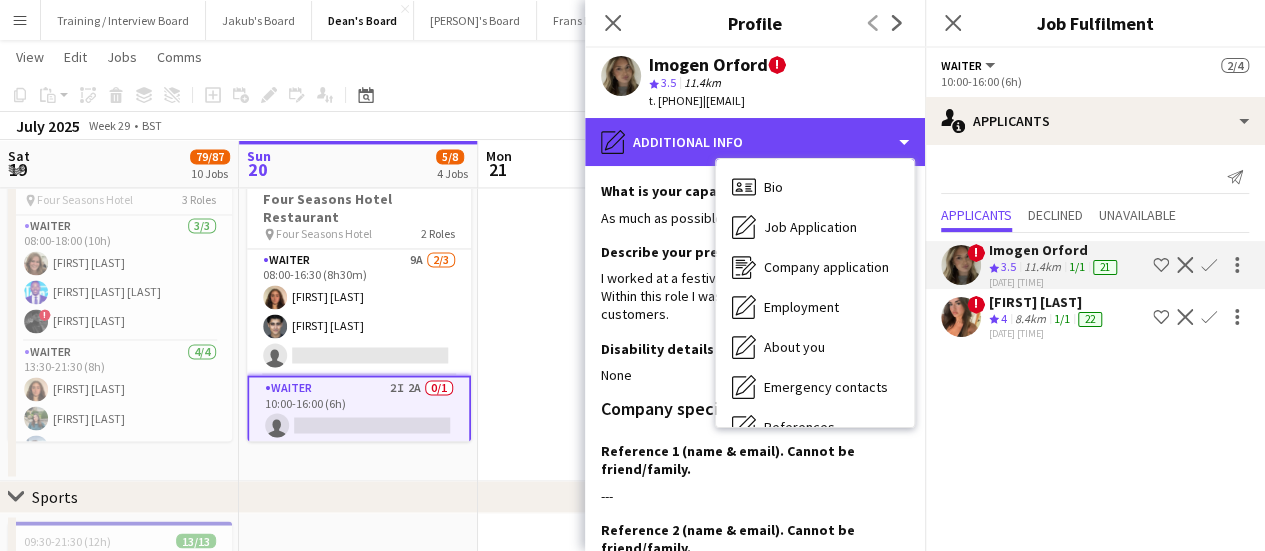 scroll, scrollTop: 308, scrollLeft: 0, axis: vertical 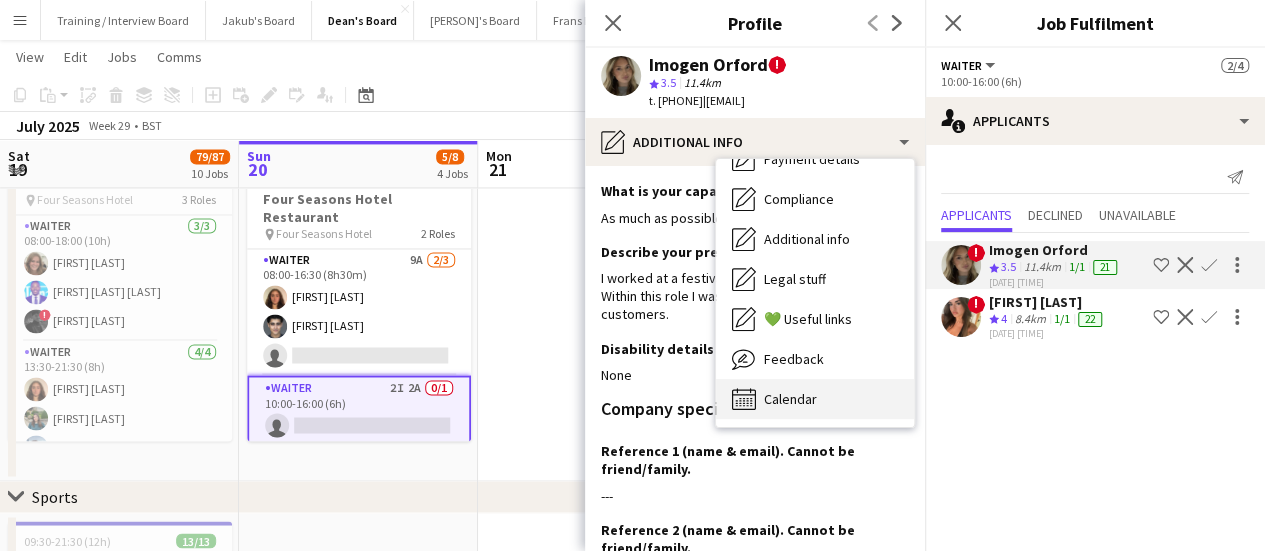 click on "Calendar
Calendar" at bounding box center [815, 399] 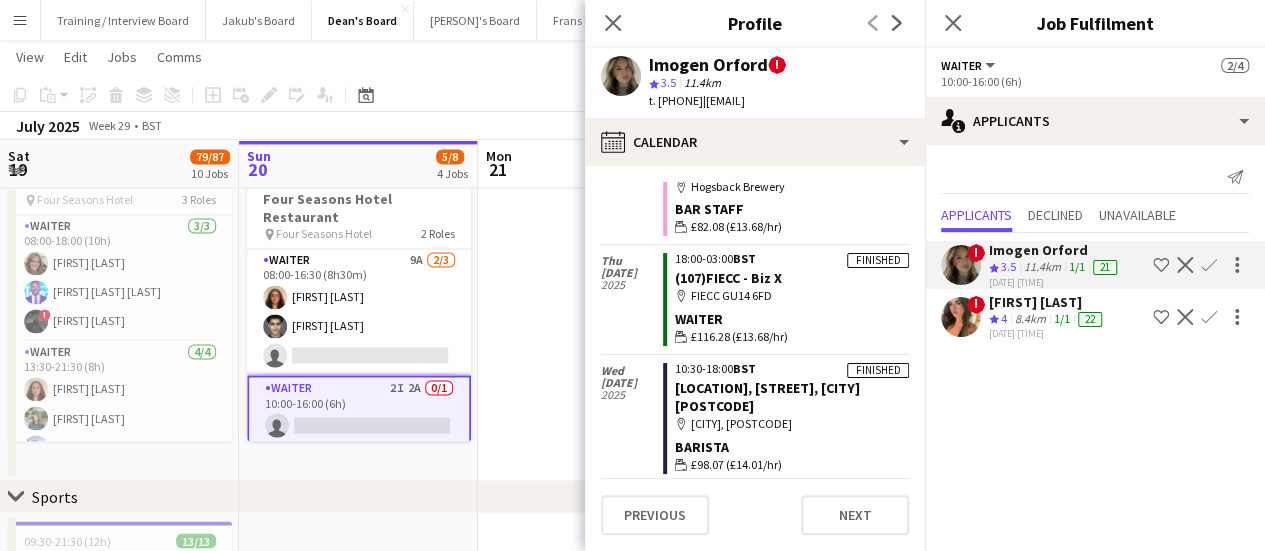 scroll, scrollTop: 6313, scrollLeft: 0, axis: vertical 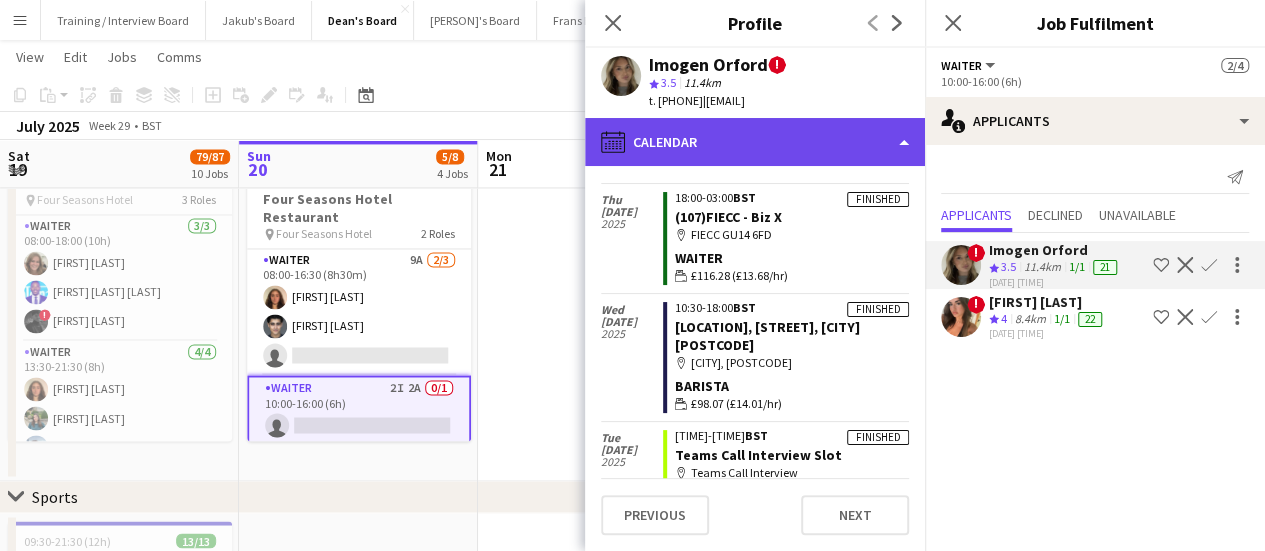 click on "calendar-full
Calendar" 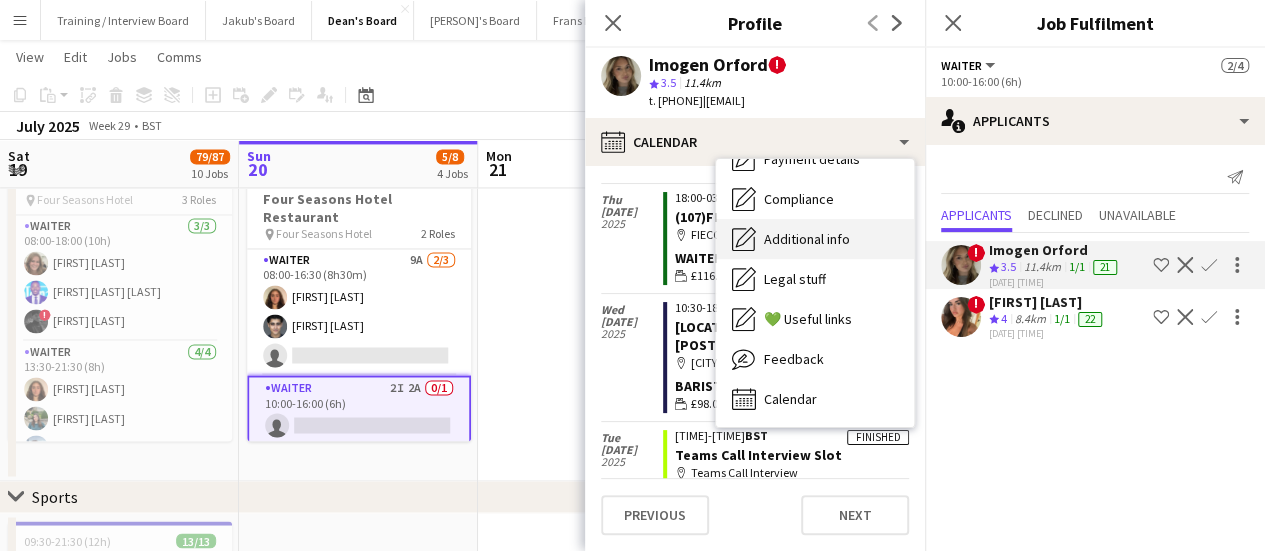 click on "Additional info
Additional info" at bounding box center [815, 239] 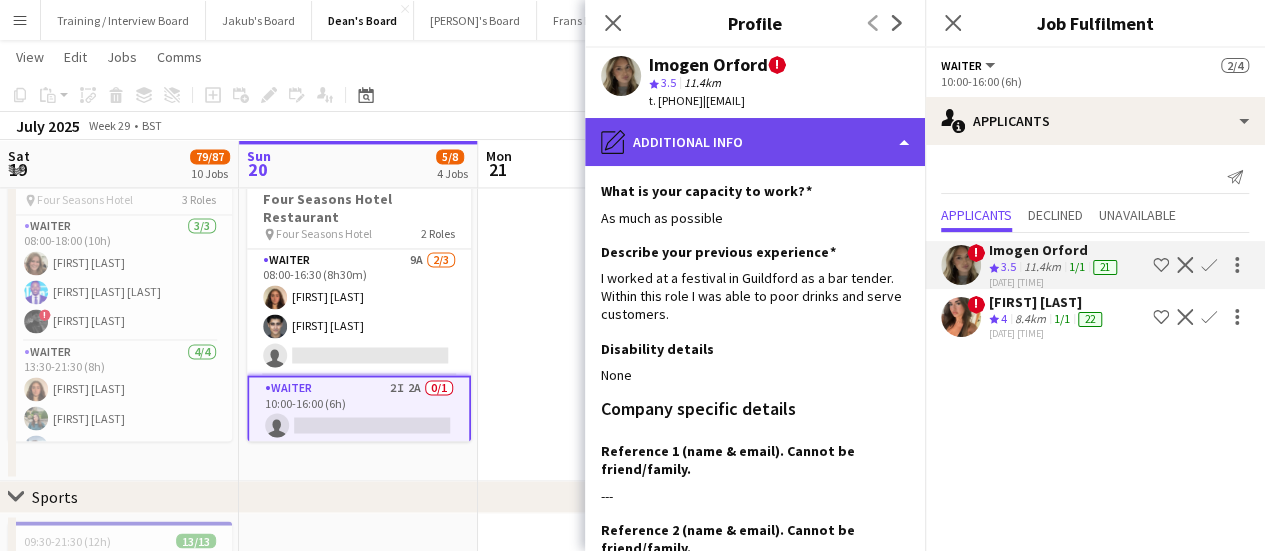click on "pencil4
Additional info" 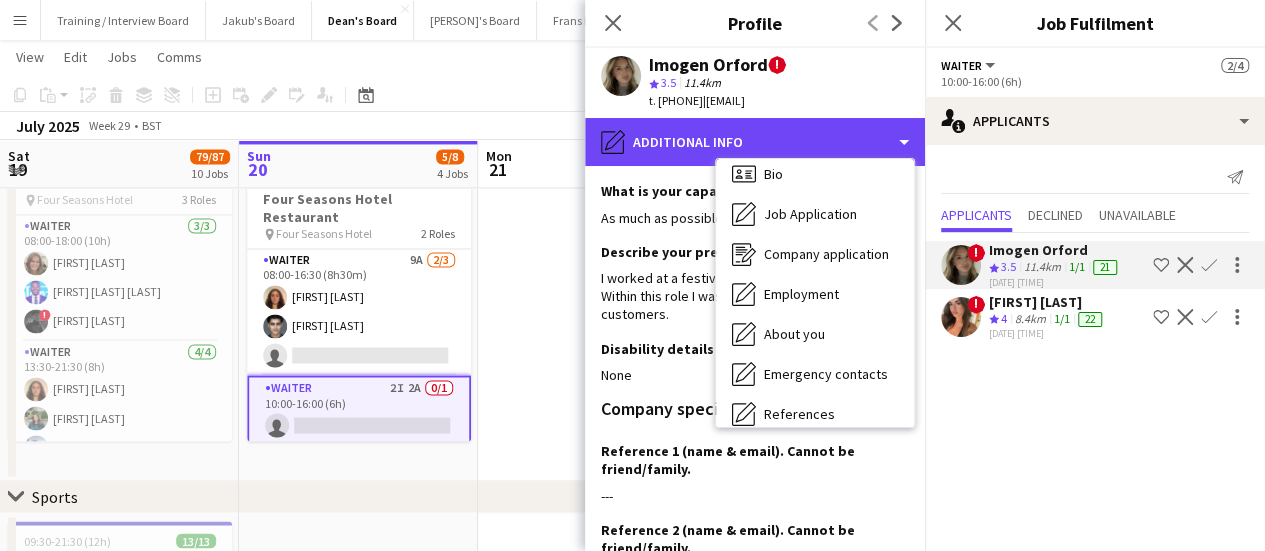 scroll, scrollTop: 0, scrollLeft: 0, axis: both 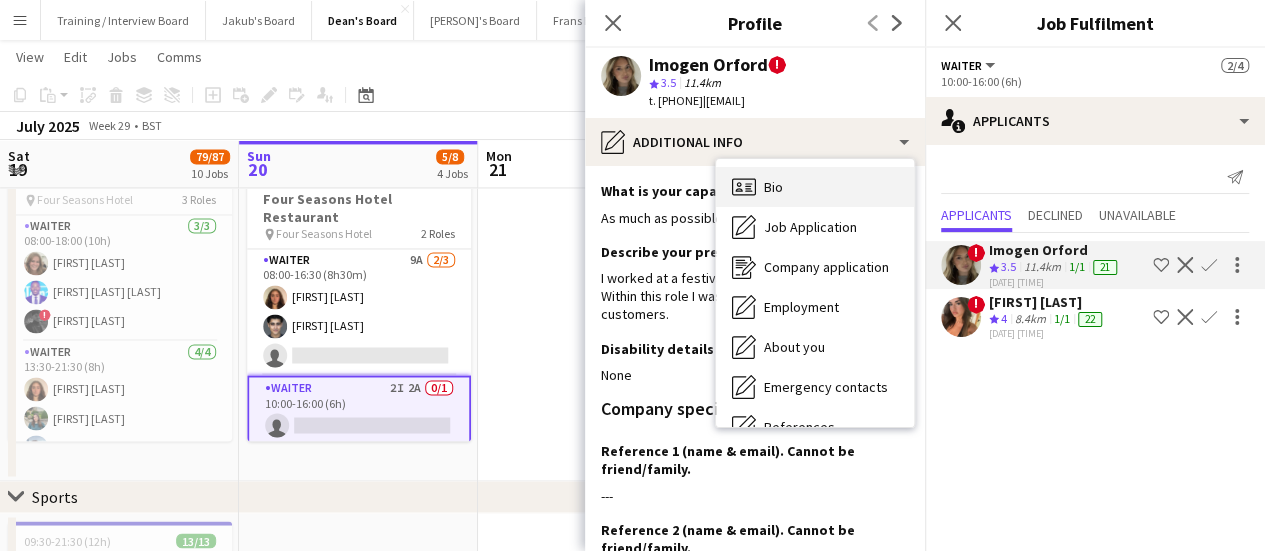 click on "Bio
Bio" at bounding box center [815, 187] 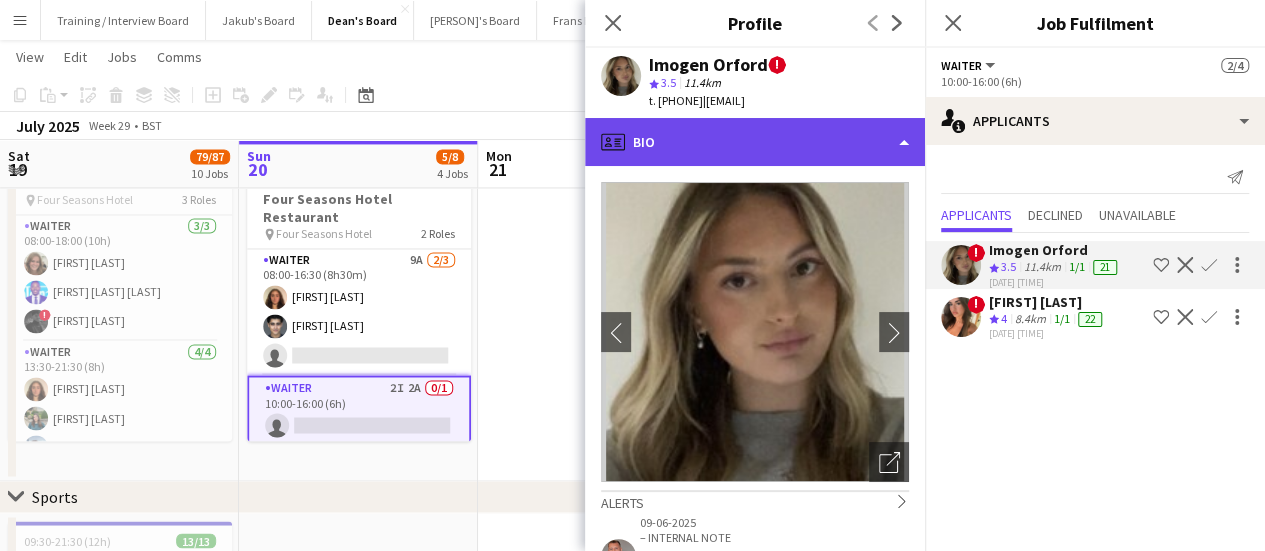 click on "profile
Bio" 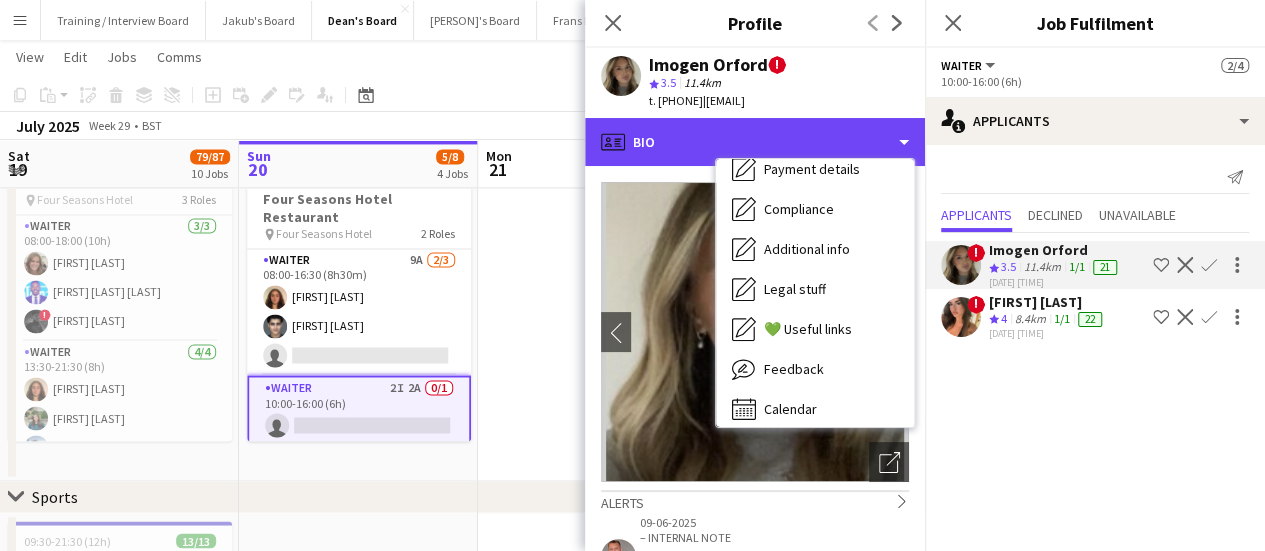 scroll, scrollTop: 302, scrollLeft: 0, axis: vertical 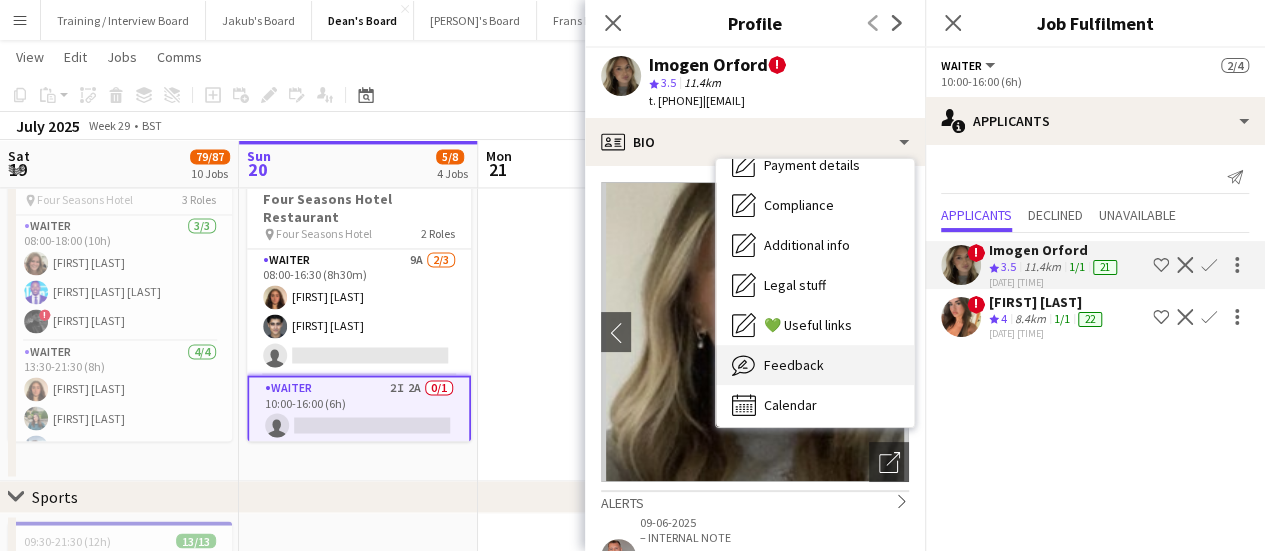 click on "Feedback
Feedback" at bounding box center [815, 365] 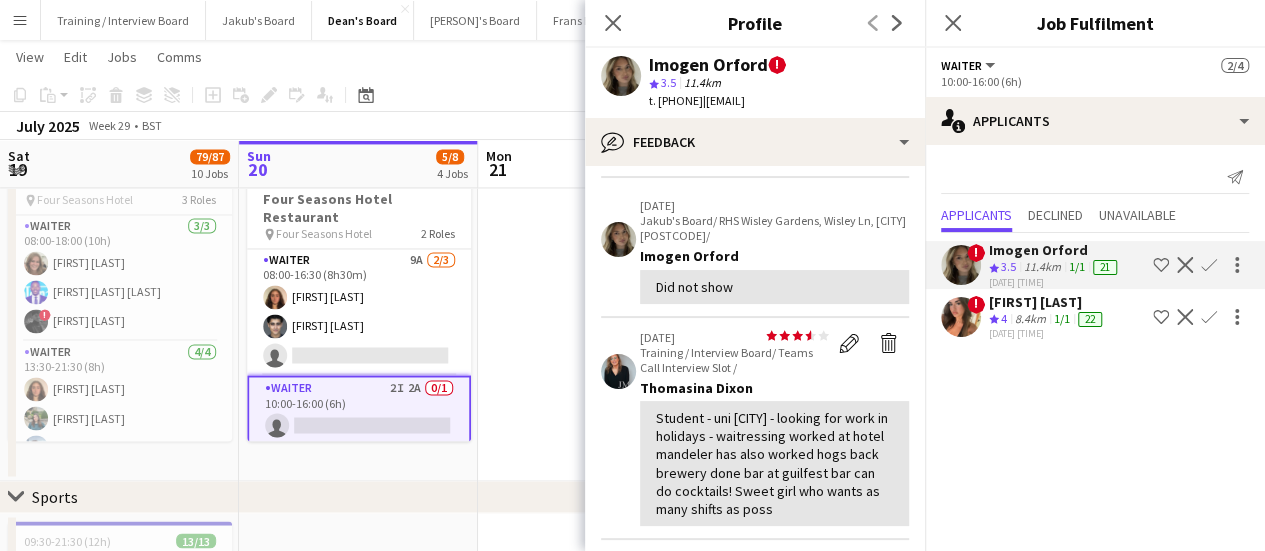 scroll, scrollTop: 767, scrollLeft: 0, axis: vertical 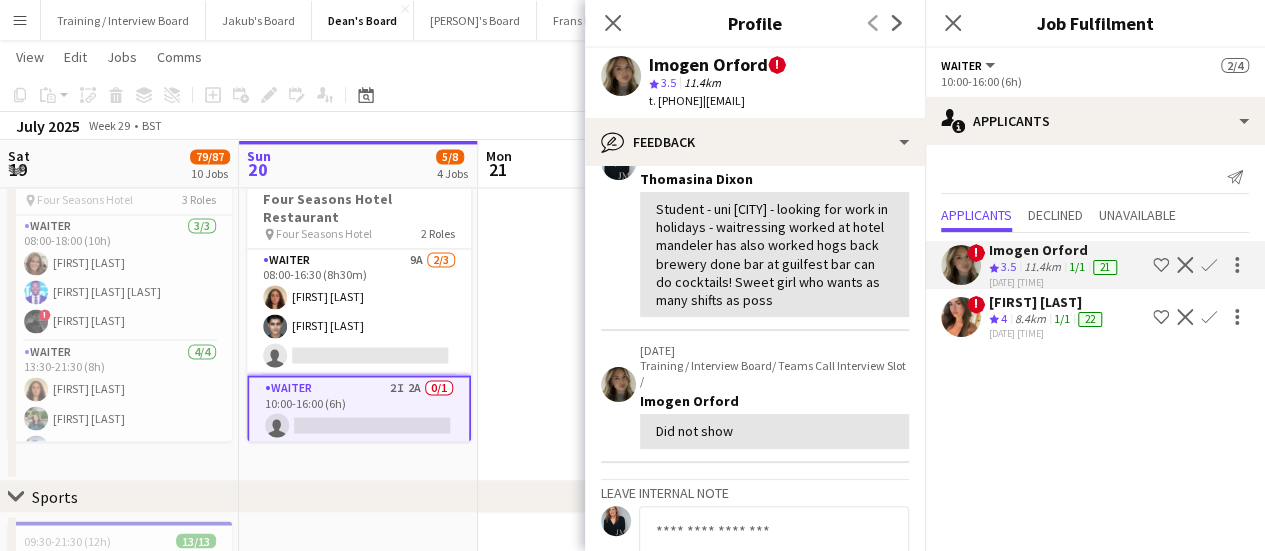 click on "Confirm" 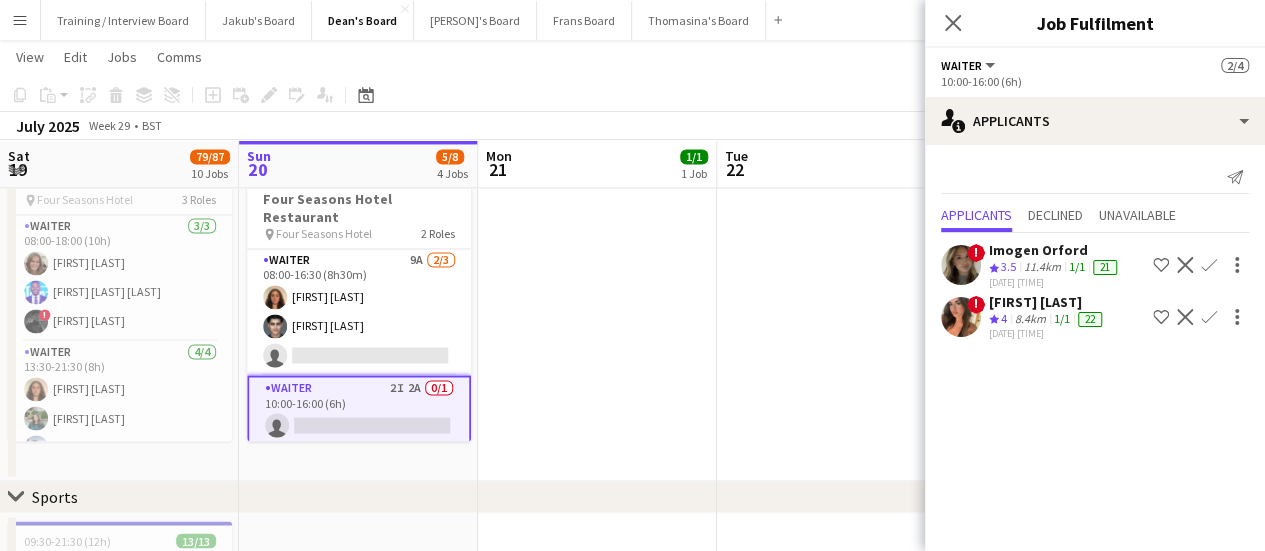 click on "Confirm" at bounding box center [1209, 317] 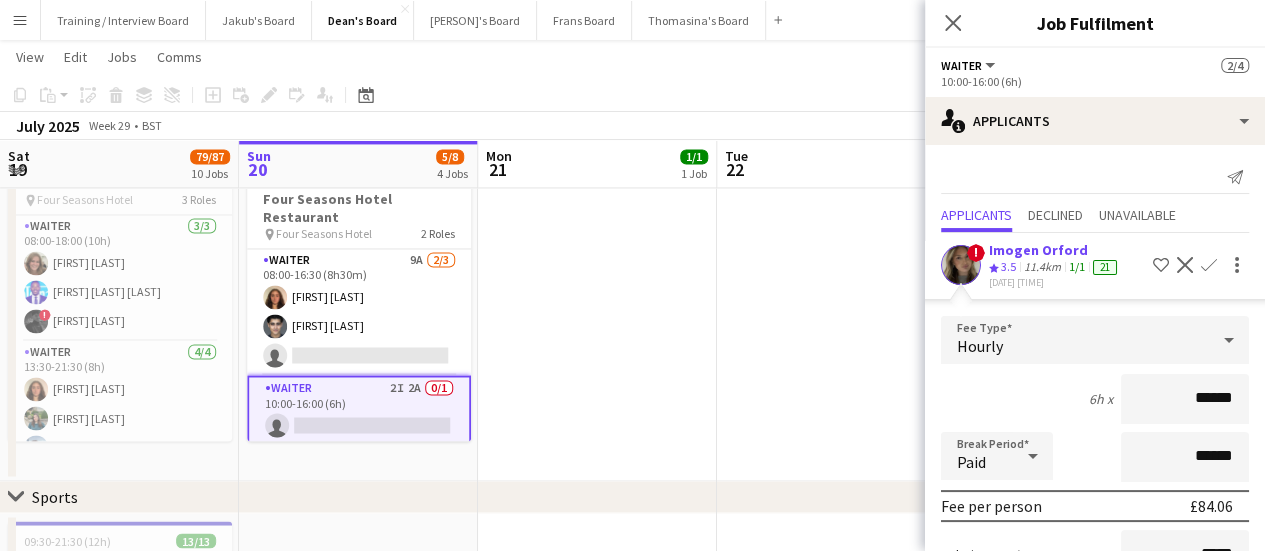 scroll, scrollTop: 260, scrollLeft: 0, axis: vertical 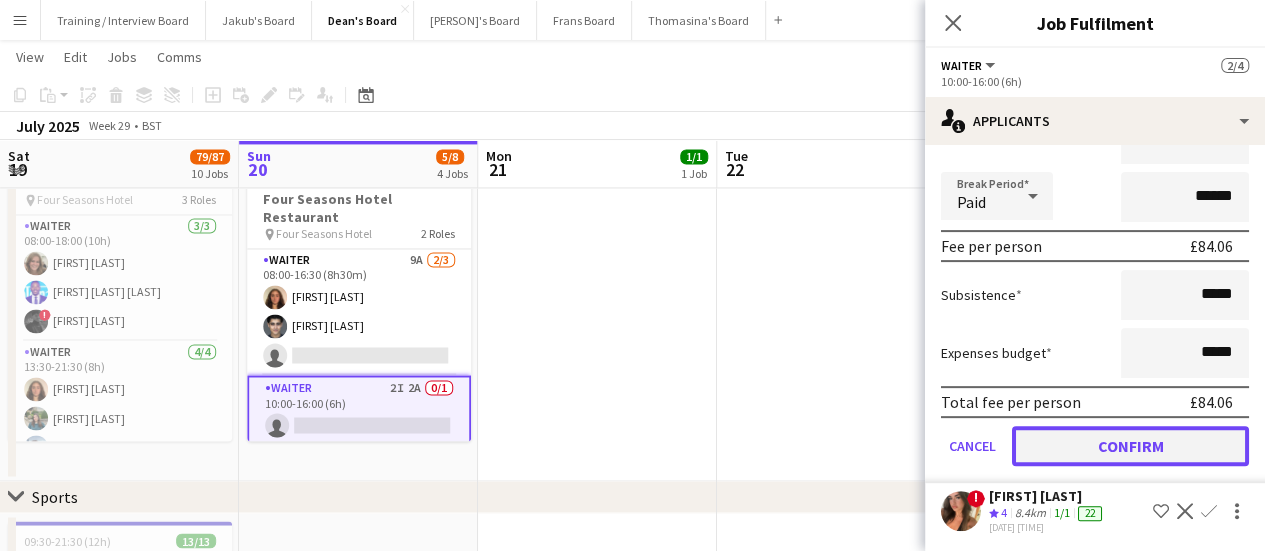 click on "Confirm" 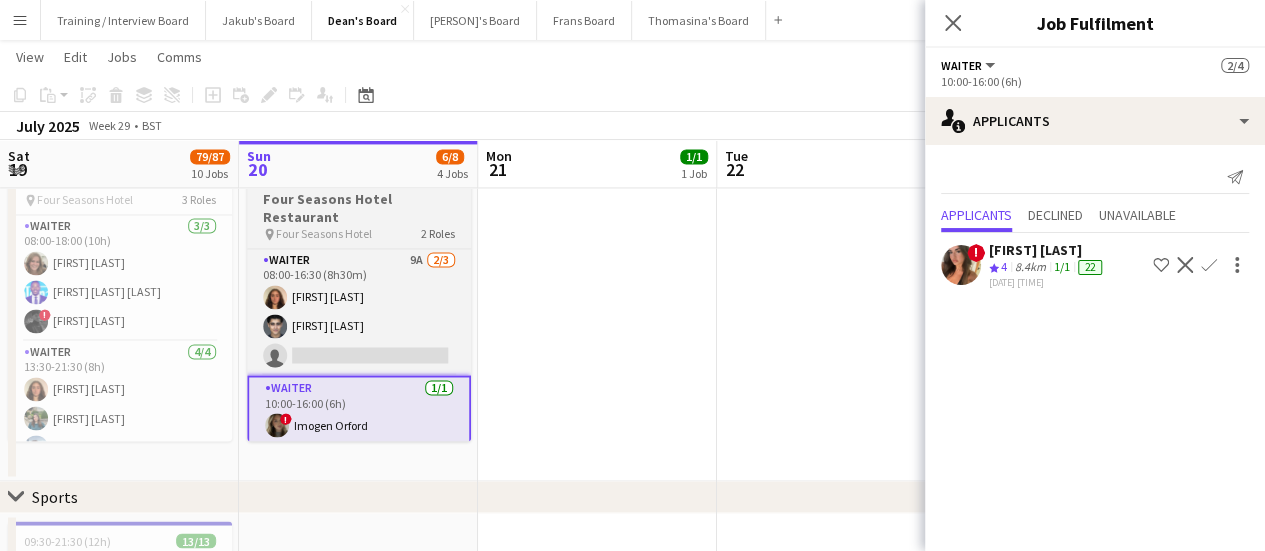 scroll, scrollTop: 0, scrollLeft: 0, axis: both 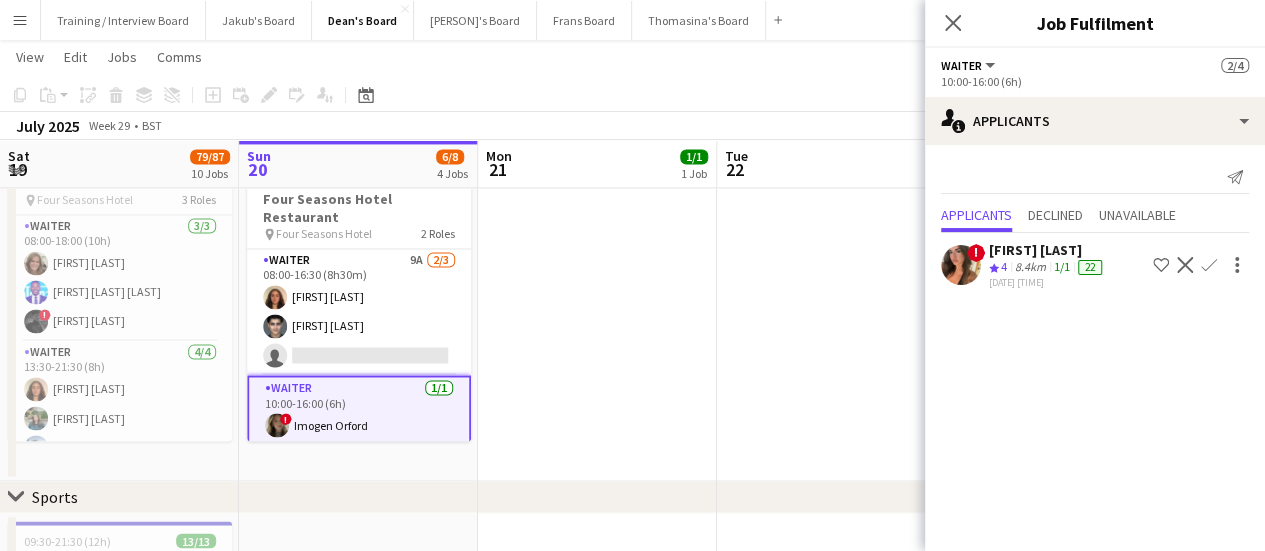 click at bounding box center [836, 309] 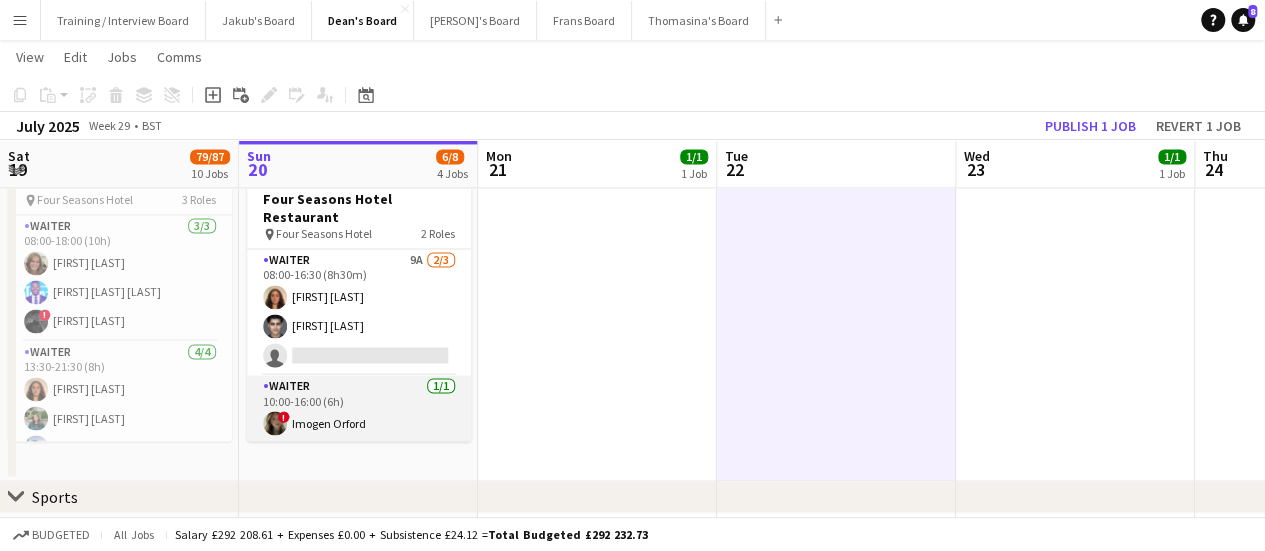 click on "Waiter   1/1   10:00-16:00 (6h)
! Imogen Orford" at bounding box center [359, 409] 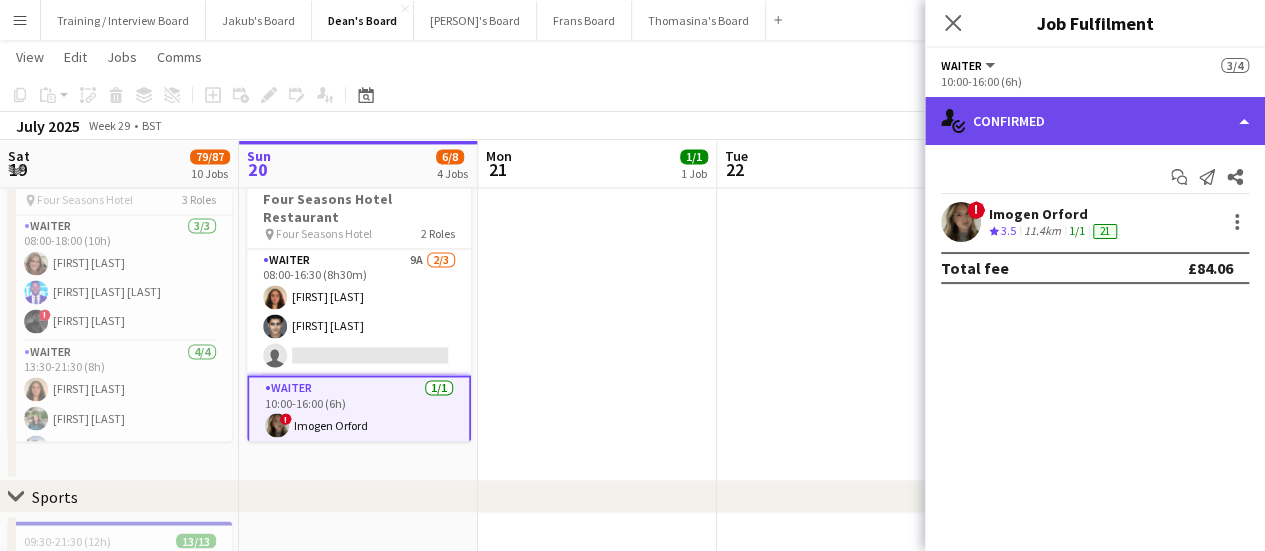 click on "single-neutral-actions-check-2
Confirmed" 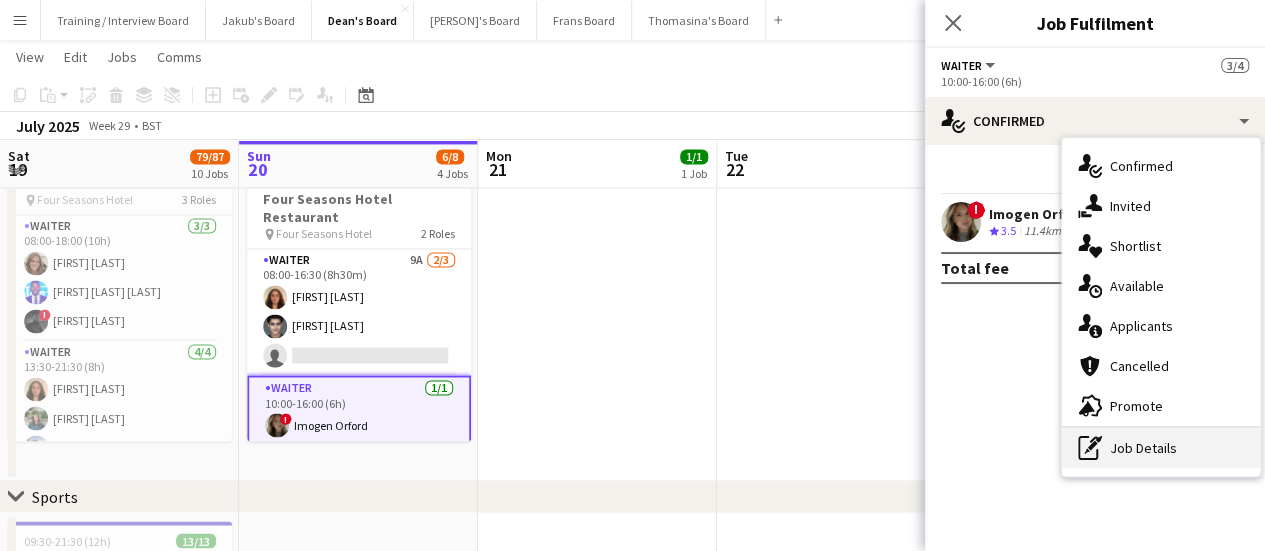 click on "pen-write
Job Details" at bounding box center [1161, 448] 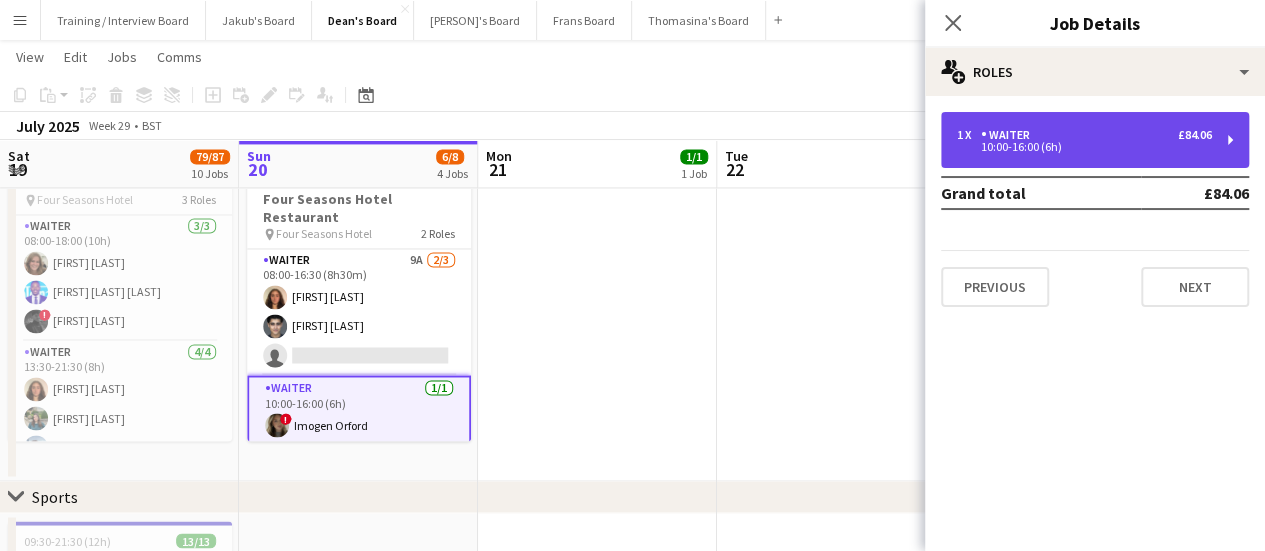 click on "10:00-16:00 (6h)" at bounding box center [1084, 147] 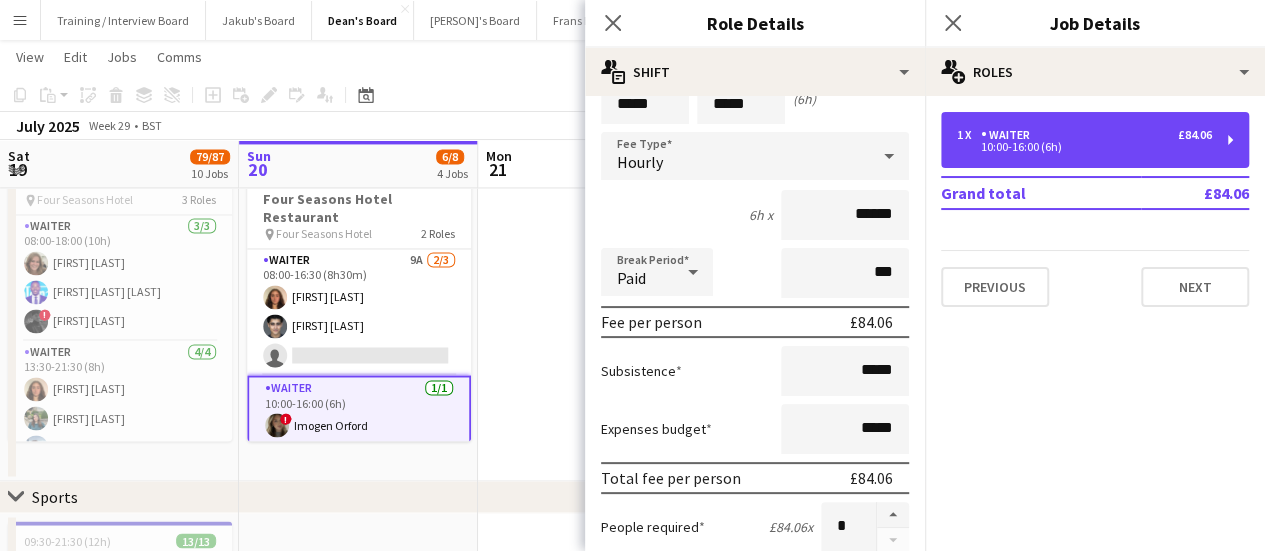 scroll, scrollTop: 104, scrollLeft: 0, axis: vertical 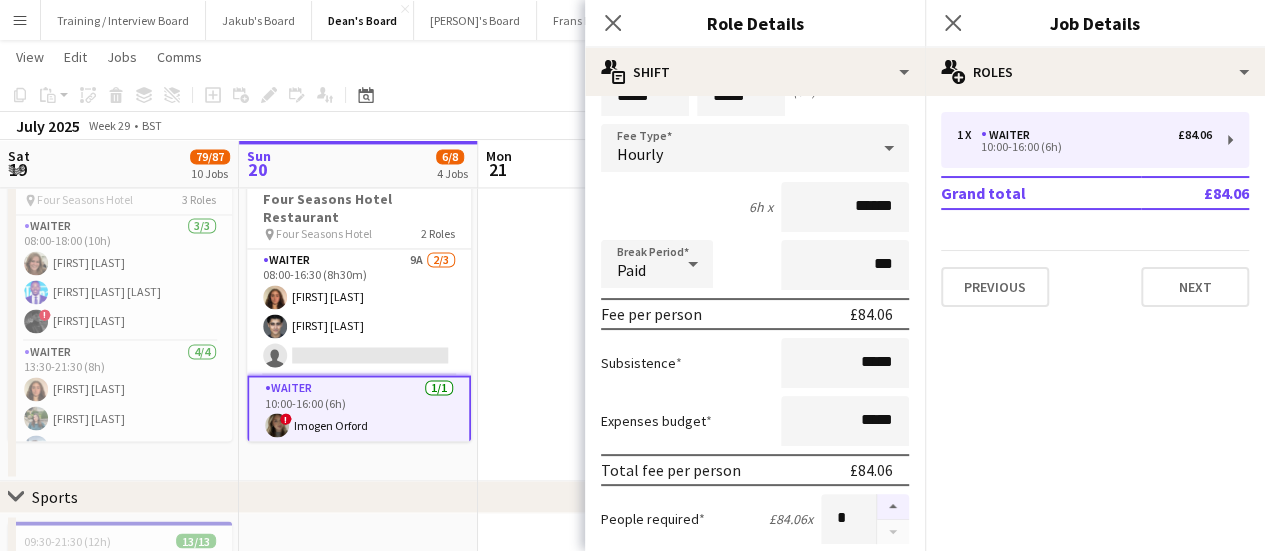 click at bounding box center [893, 507] 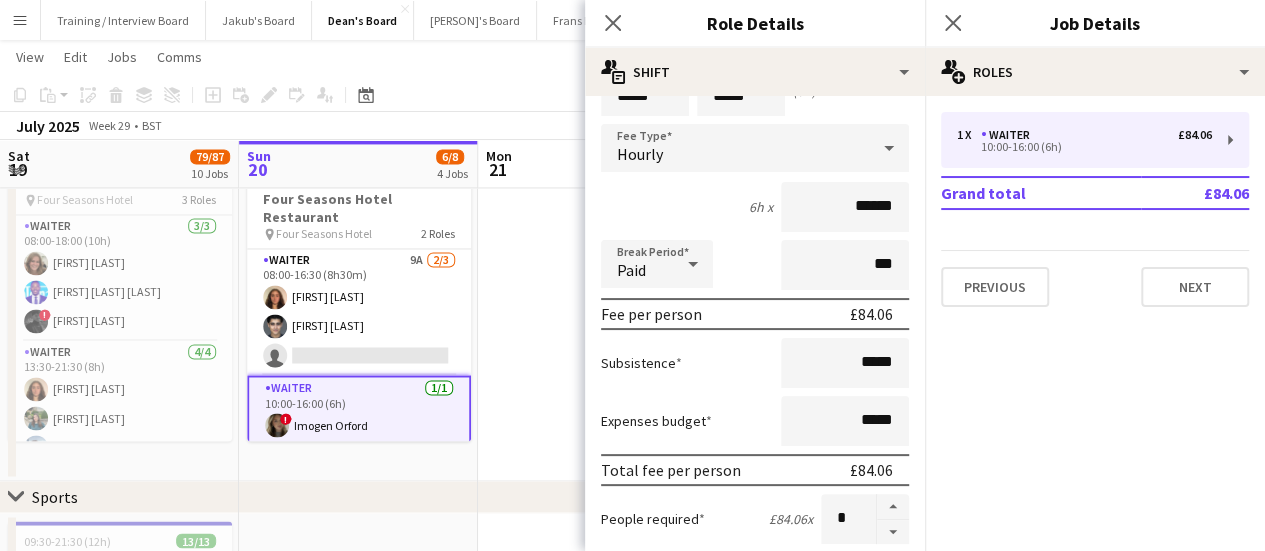 click at bounding box center (597, 309) 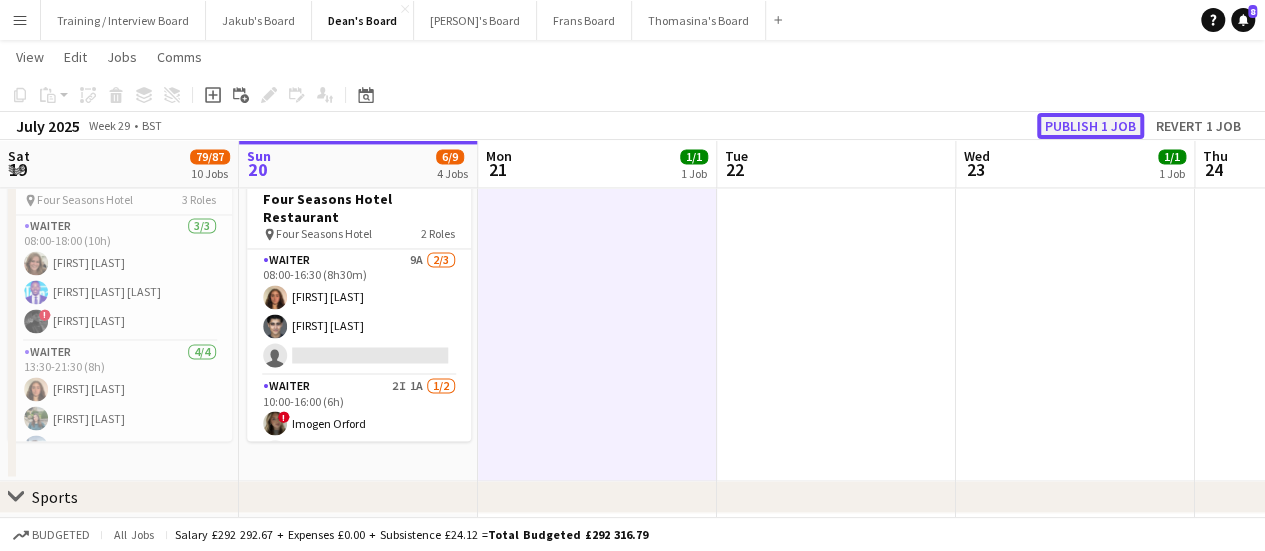 click on "Publish 1 job" 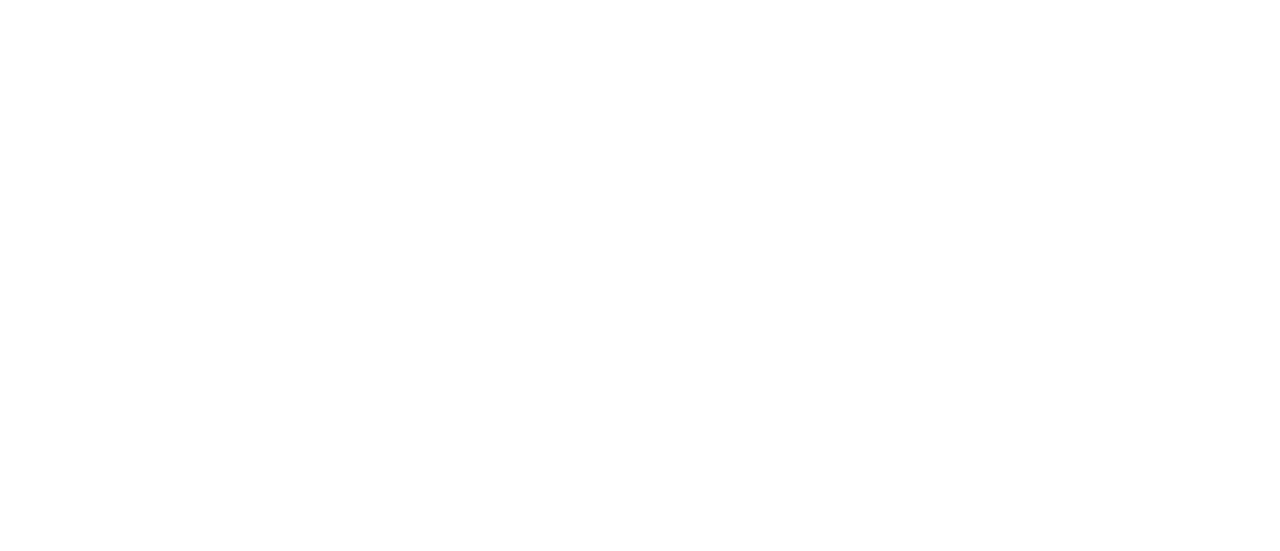 scroll, scrollTop: 0, scrollLeft: 0, axis: both 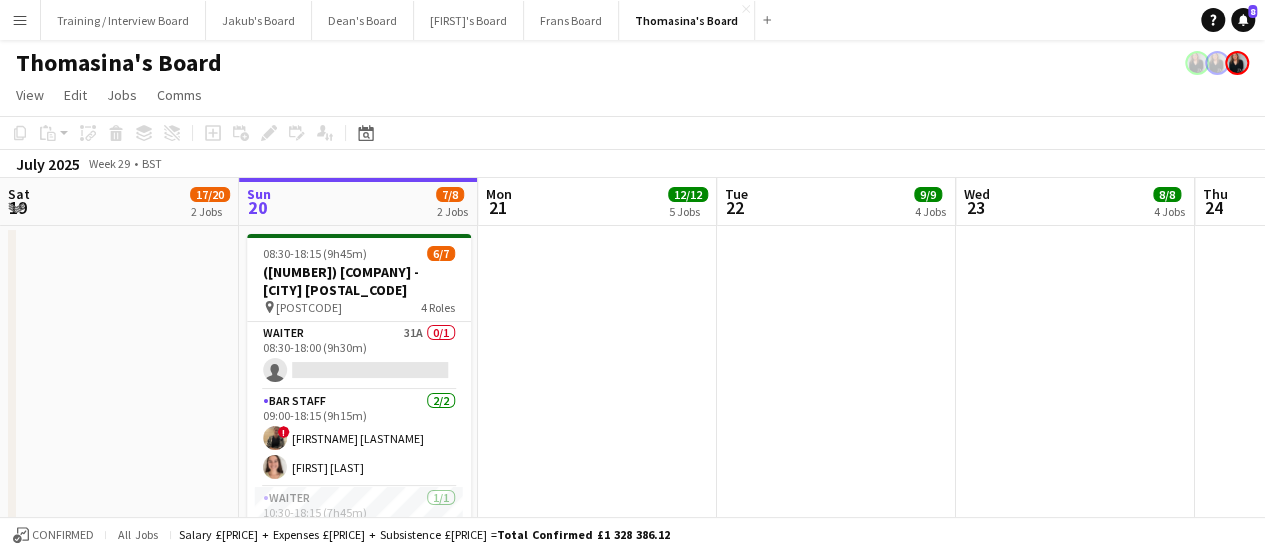 click on "Thomasina's Board" 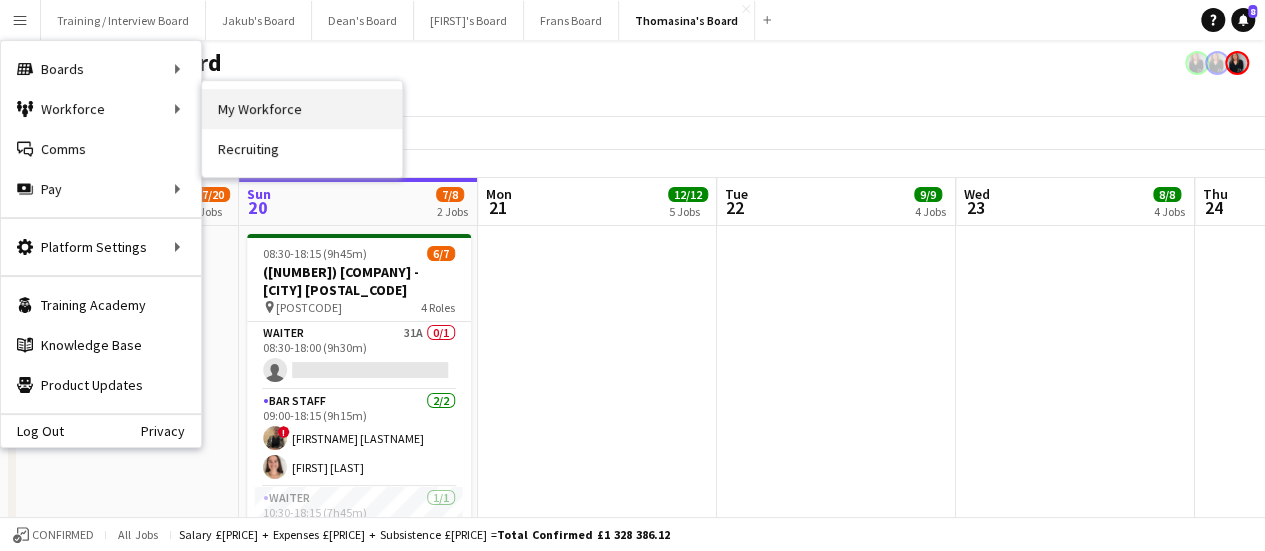 click on "My Workforce" at bounding box center (302, 109) 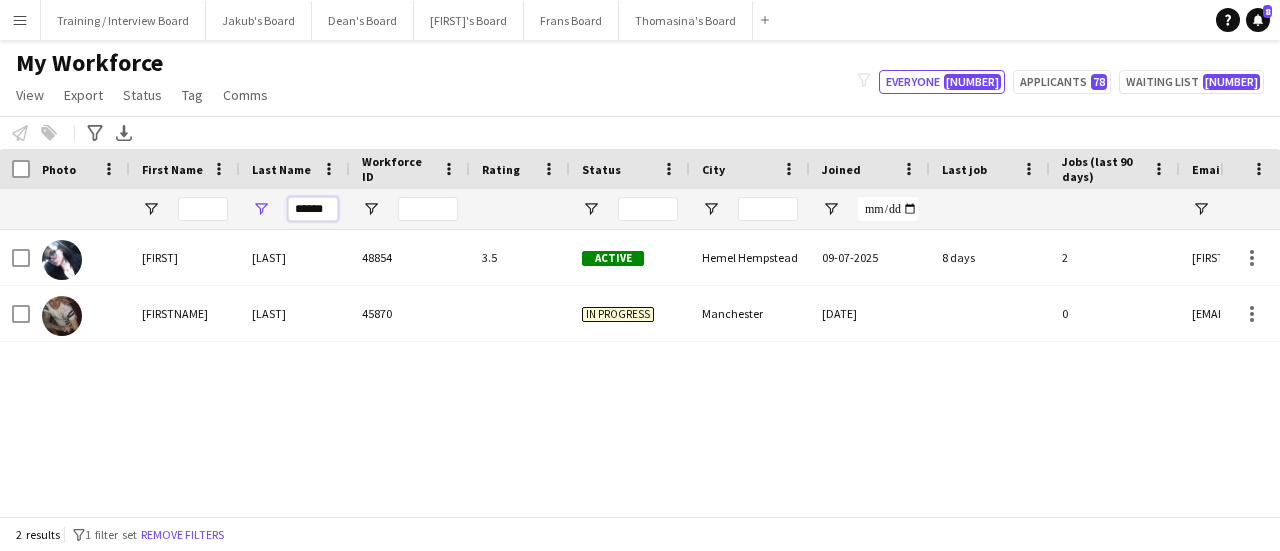 click on "******" at bounding box center [313, 209] 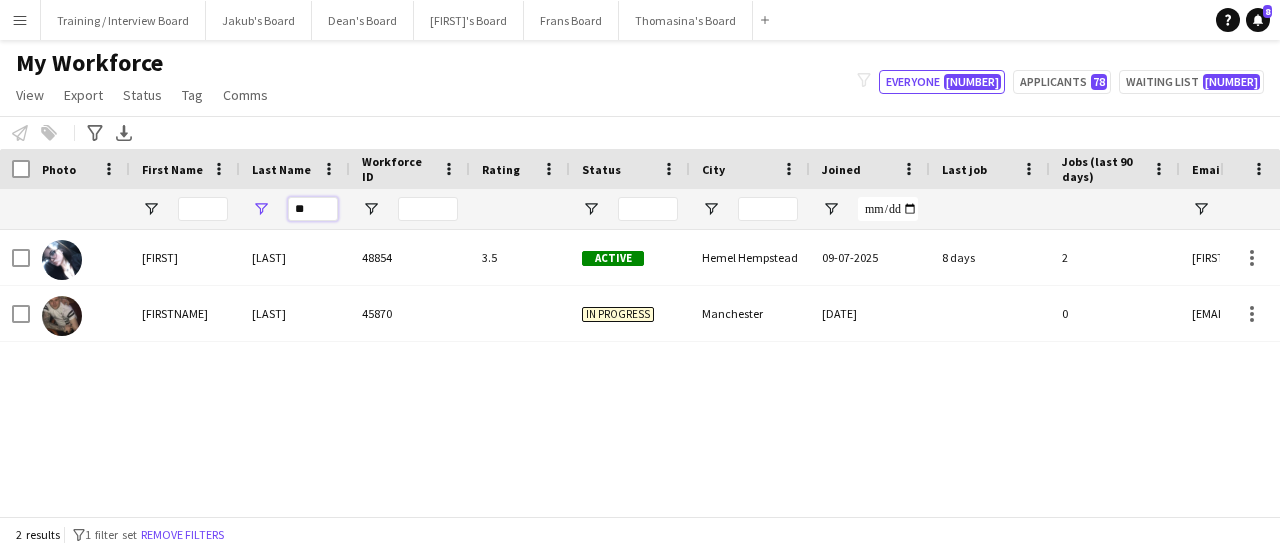 type on "*" 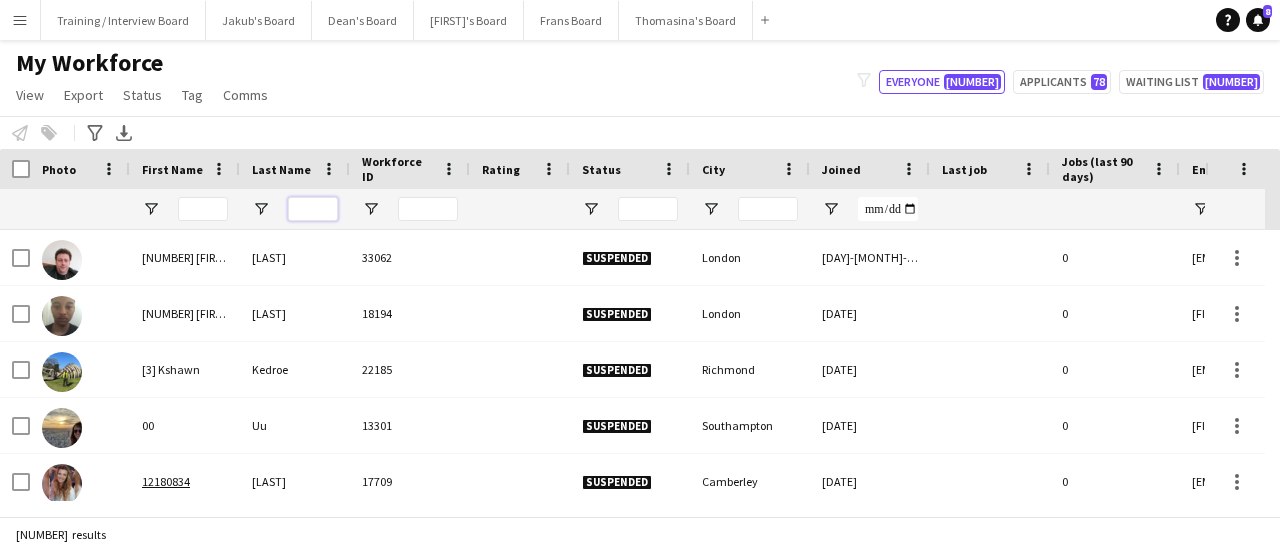 type 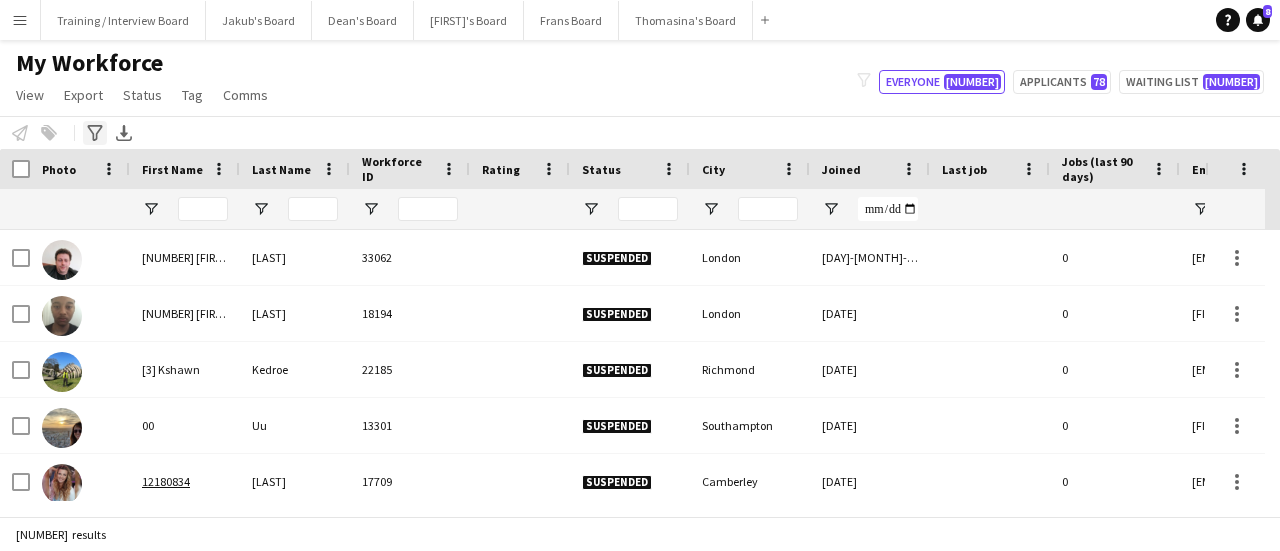 click 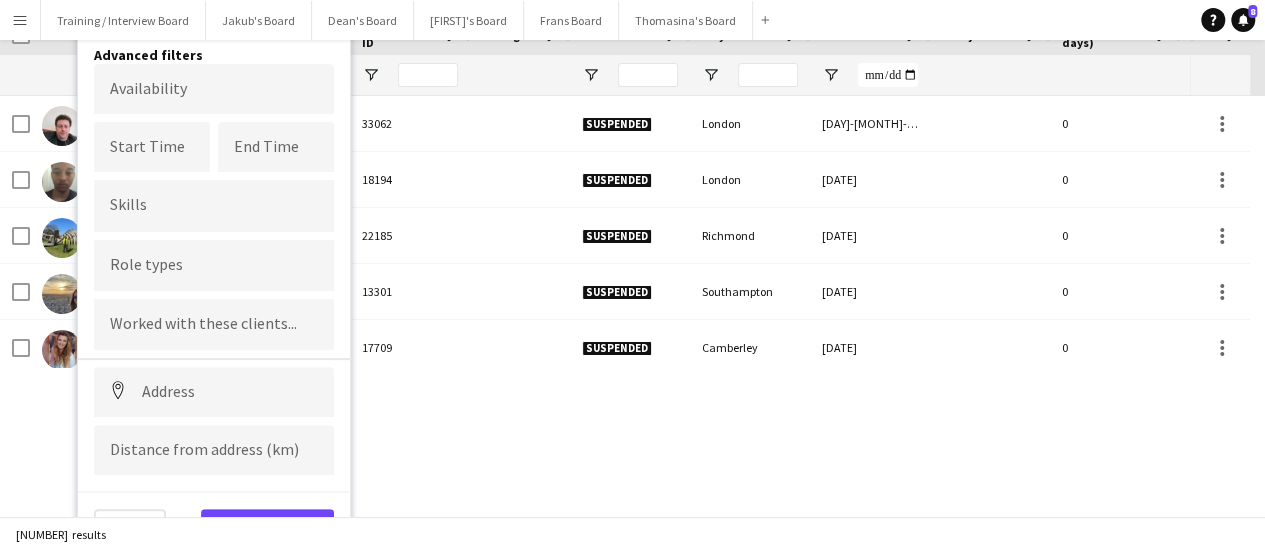 scroll, scrollTop: 137, scrollLeft: 0, axis: vertical 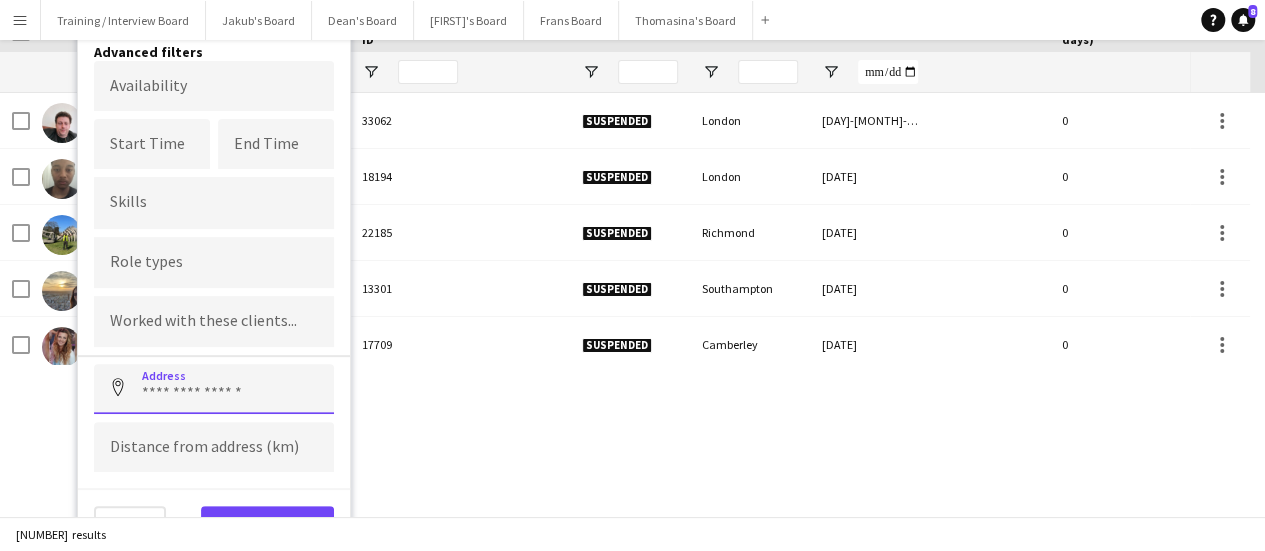 click at bounding box center (214, 389) 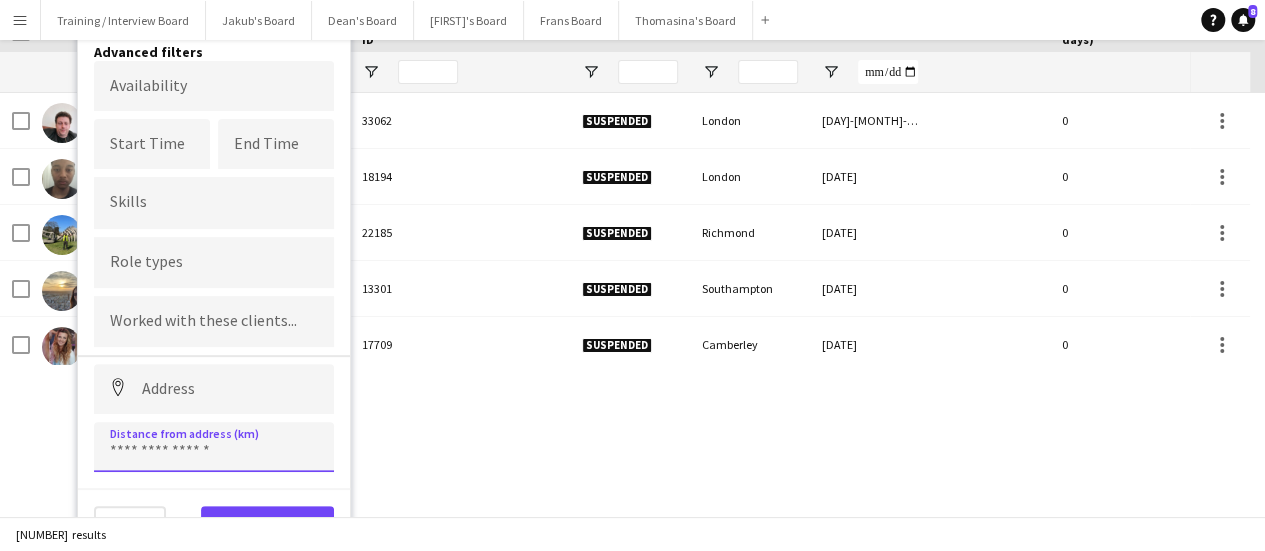 click at bounding box center (214, 447) 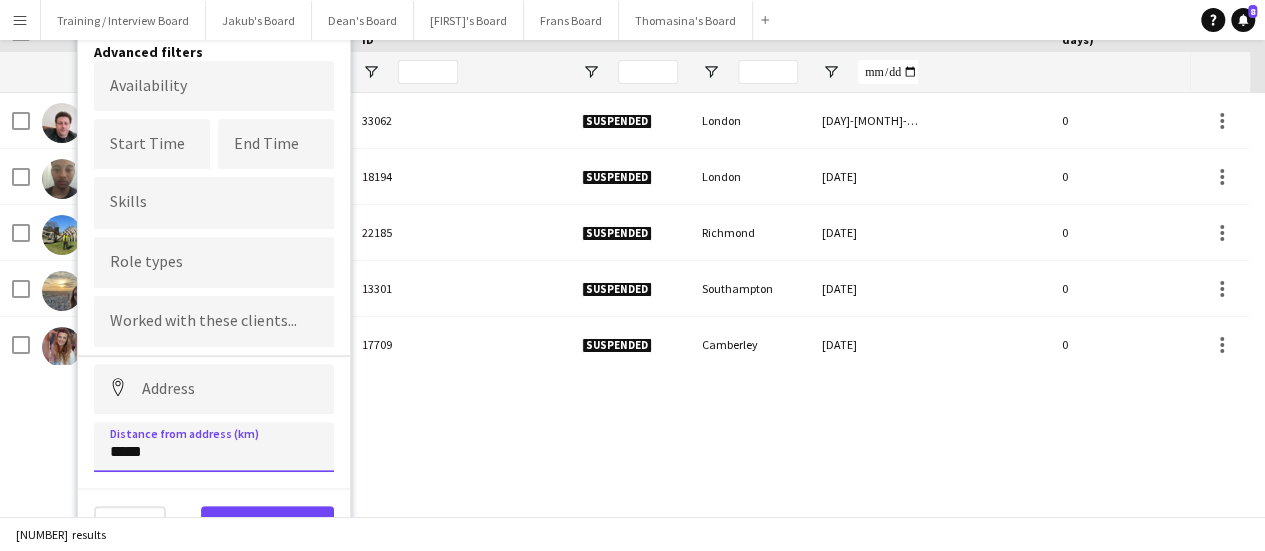 type on "*****" 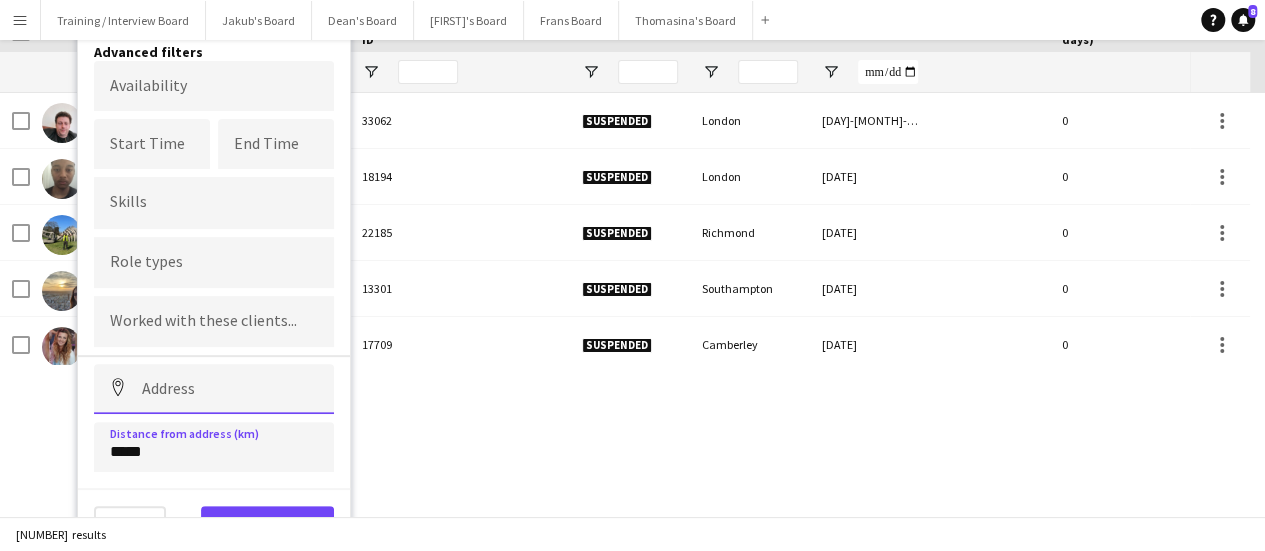 click at bounding box center (214, 389) 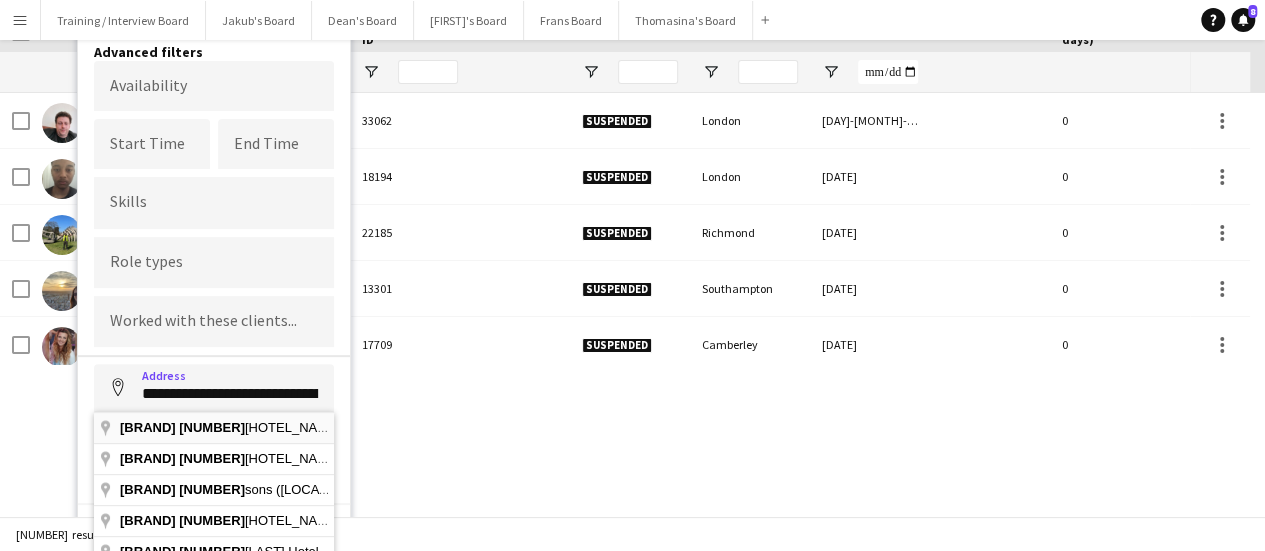 type on "**********" 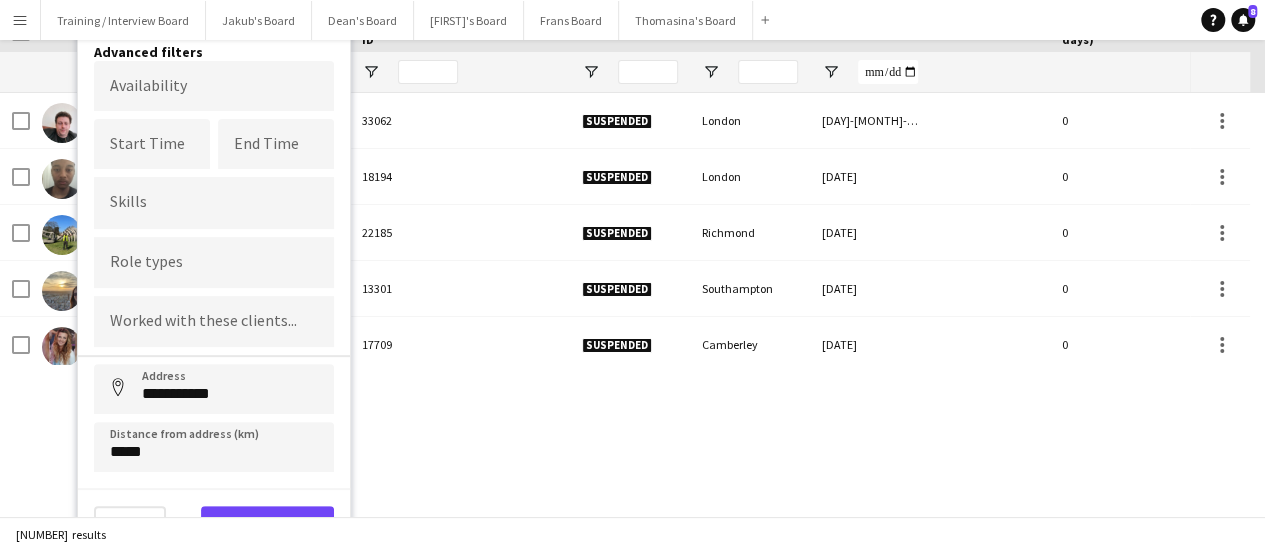 scroll, scrollTop: 145, scrollLeft: 0, axis: vertical 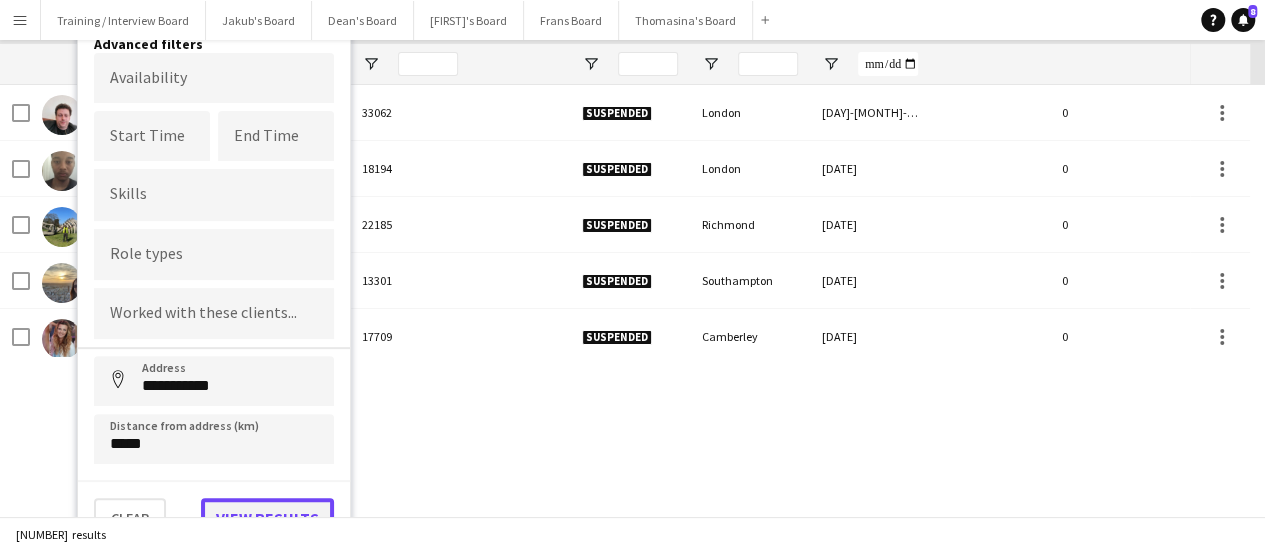 click on "View results" at bounding box center (267, 518) 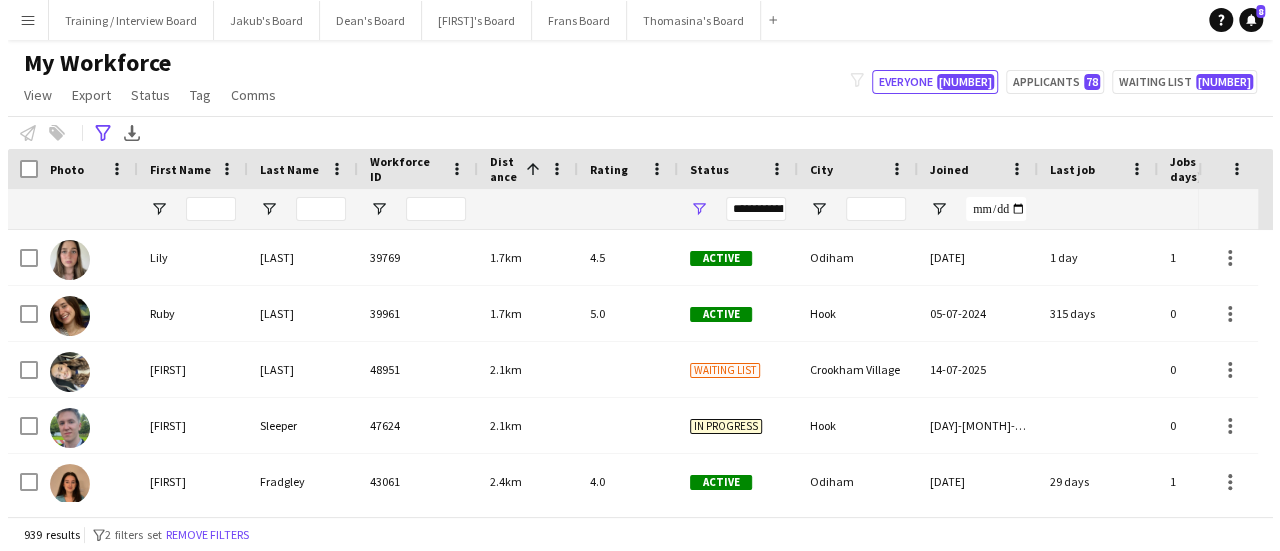 scroll, scrollTop: 0, scrollLeft: 0, axis: both 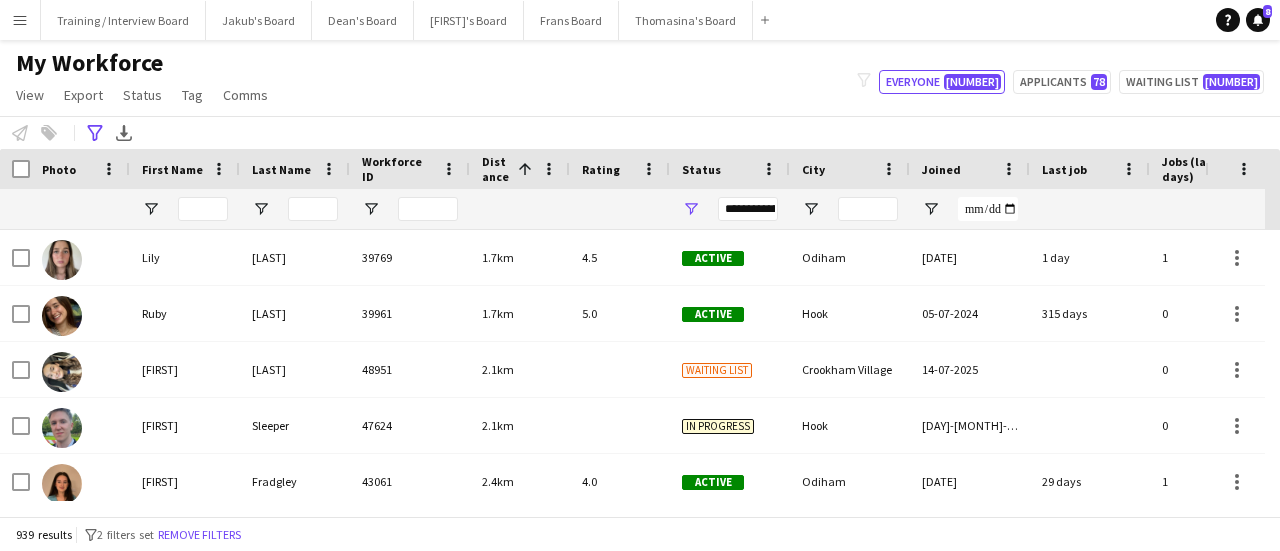 click on "Rating" at bounding box center [601, 169] 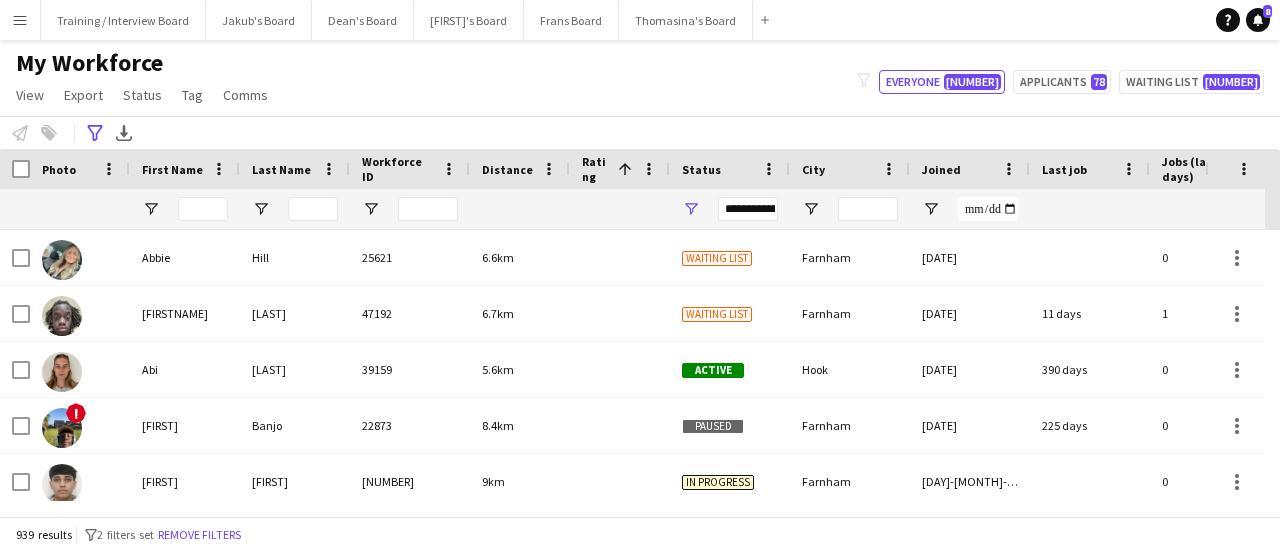 click on "Rating" at bounding box center [596, 169] 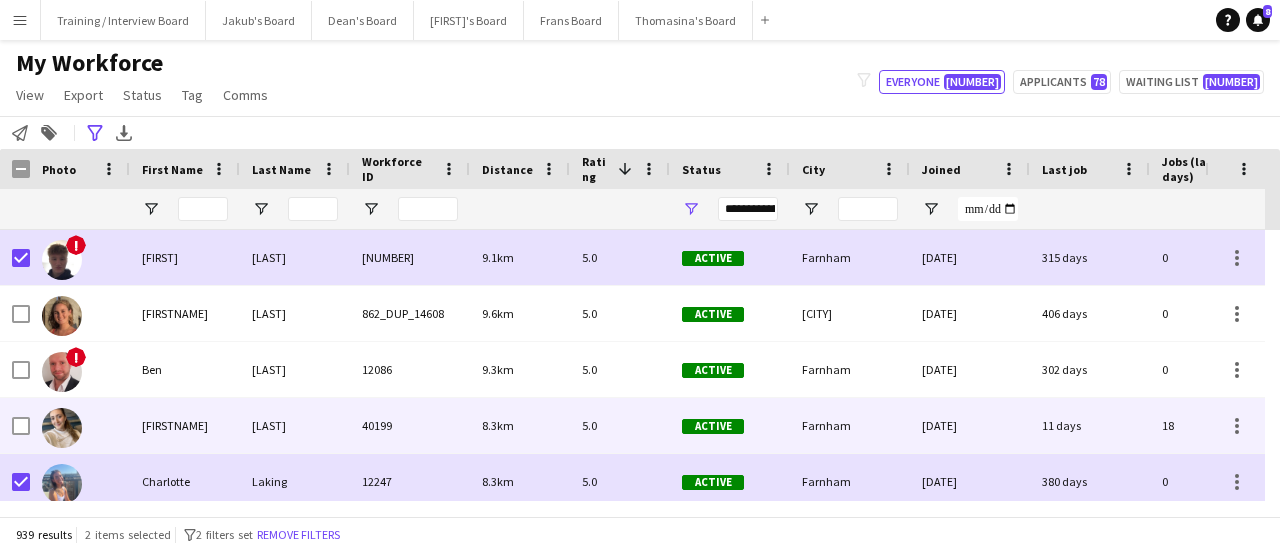 click at bounding box center (80, 425) 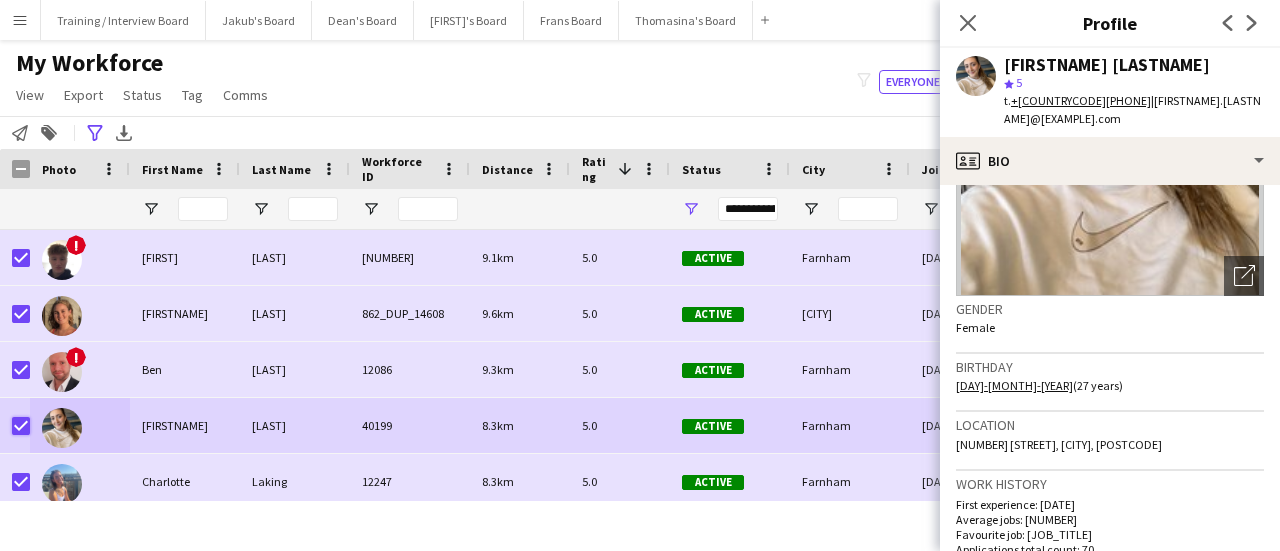 scroll, scrollTop: 243, scrollLeft: 0, axis: vertical 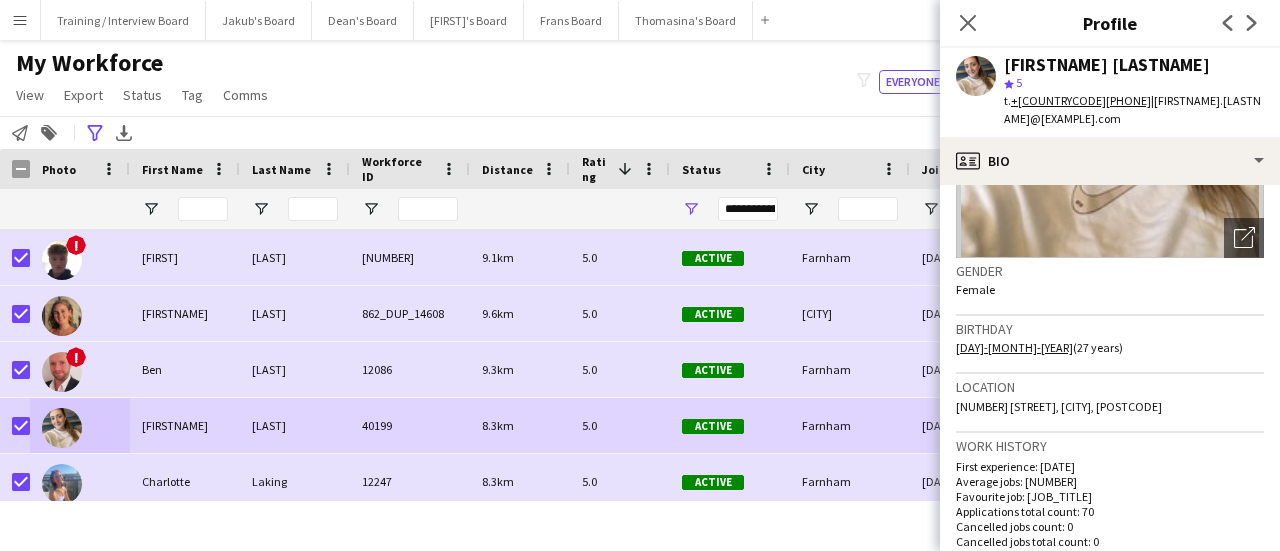 click on "My Workforce   View   Views  Default view Compliance RTW Checks [CITY] Search UNI New view Update view Delete view Edit name Customise view Customise filters Reset Filters Reset View Reset All  Export  New starters report Export as XLSX Export as PDF  Status  Edit  Tag  New tag  Edit tag  20 HRS VISA (31) ARC TRANSFER (1) Ascot Manager (21) BACK OF HOUSE (3) Bar - COCKTAIL (106) BARISTA (207) BATH LAST MIN (16) BIRMINGHAM CREW (15) Cabin Crew  (12) CAMBRIDGE CREW (20) Carry 3 plates (22) Chef de Partie (34) CHEFS (70) Commis Chef  (10) Compliance 100%  (53) CSH FLOW (29) DBS  (17) Declined (3) Declined - AGE (Under 18)  (171) Declined- Location (24) DRIVER Birmingham (2) DRIVER Manchester (16) Drivers (162) EASTBOURNE A LIST (67) Enhanced DBS (7) EVENTCUP Direct (7) FIA 2024 PASS (21) Flow Completed (307) Flow 🌷RA 2025🌷 (1) Gap Year Interview (19) Head Chef  (6) Hogs Back Brewery🍺 (3) LIVERPOOL CREW (7) LOUGHBOROUGH CREW (1) MAN - HAS NOT BOOKED INTERVIEW, CHASED TWICE (0) MAN - NOT SUITABLE (1)" 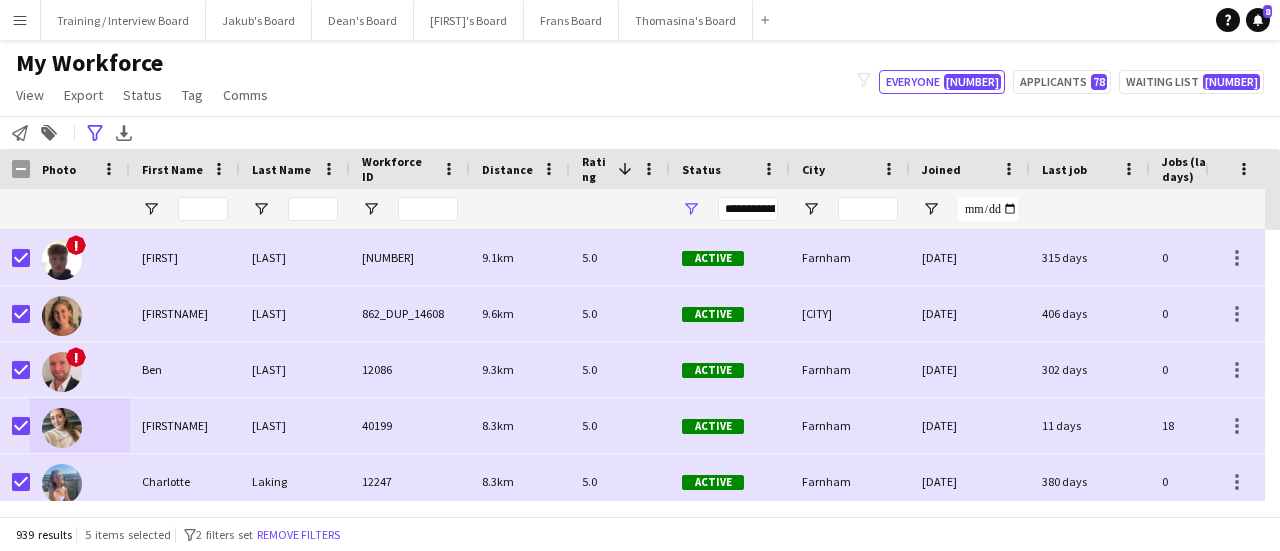 scroll, scrollTop: 32, scrollLeft: 0, axis: vertical 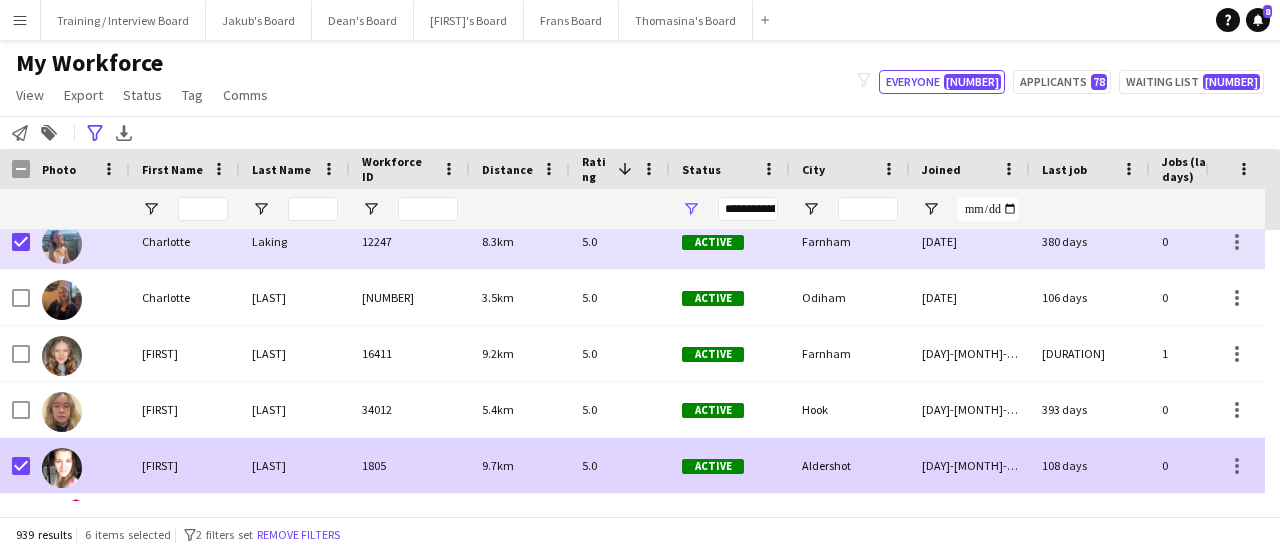 click at bounding box center [21, 466] 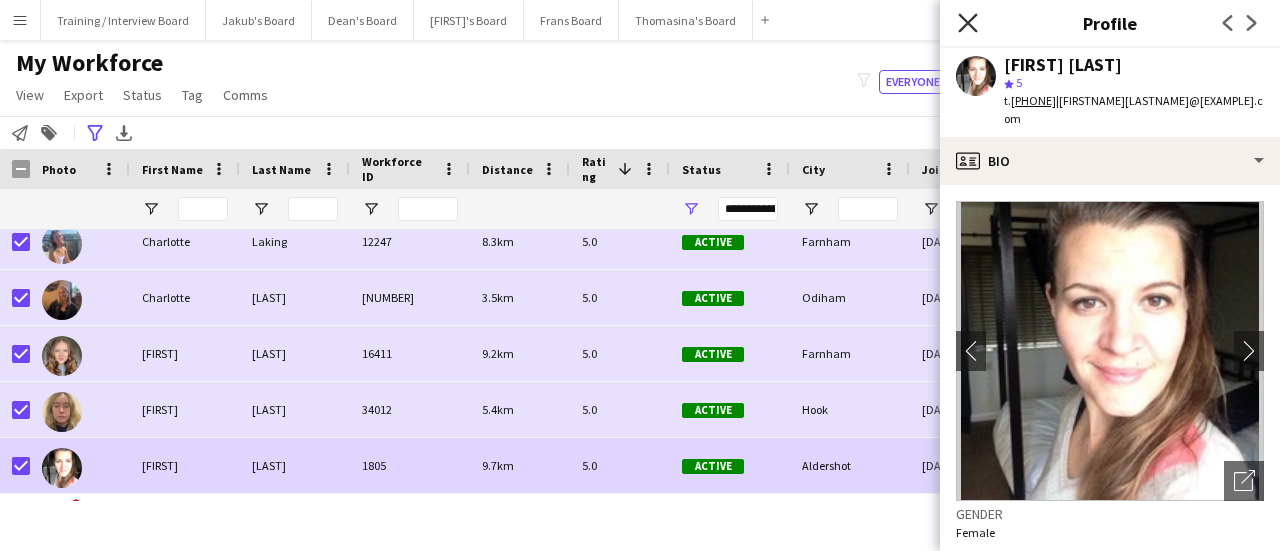 click on "Close pop-in" 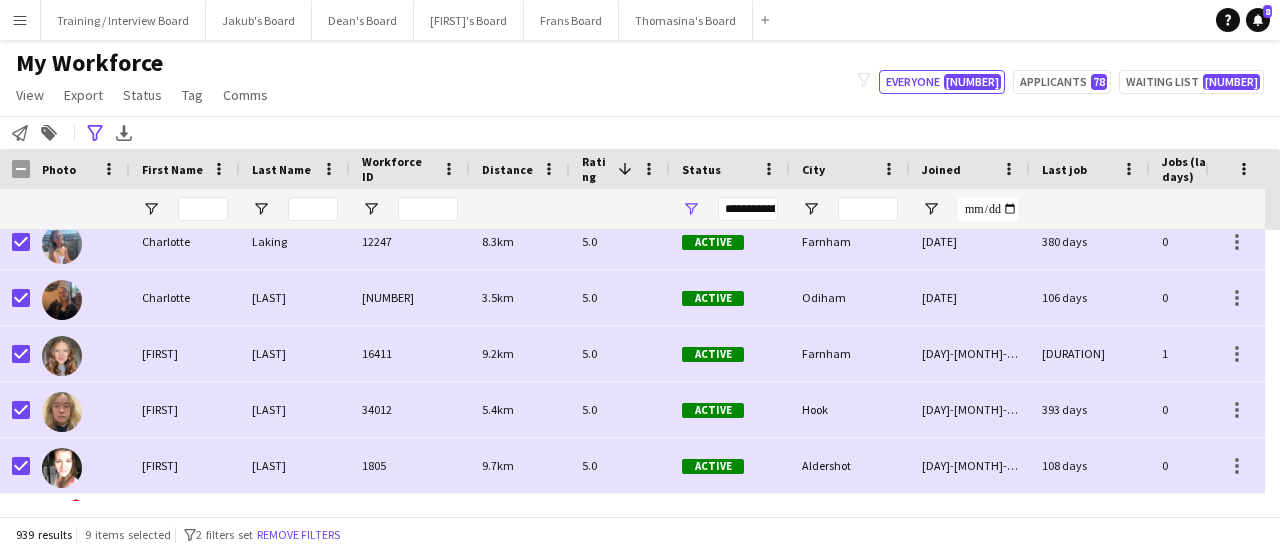 scroll, scrollTop: 260, scrollLeft: 0, axis: vertical 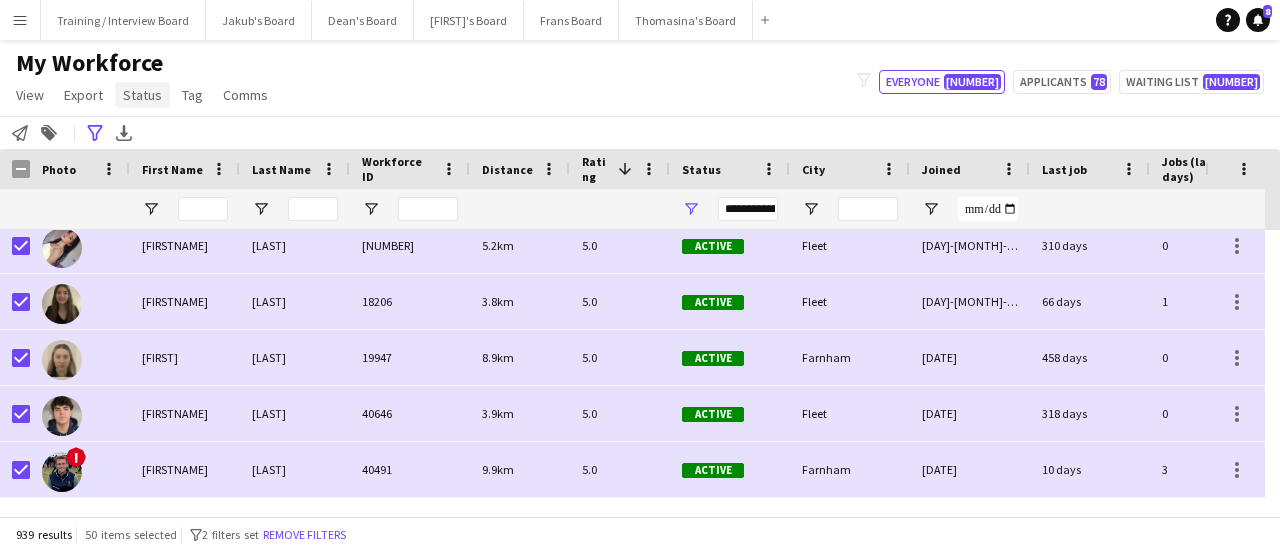 click on "Status" 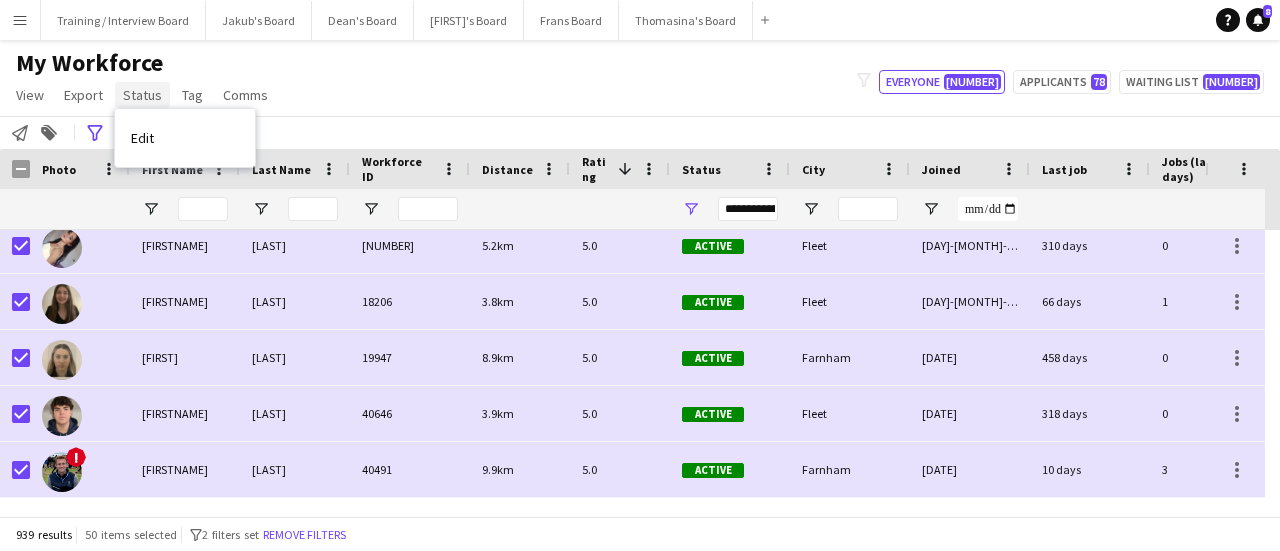 click on "Status" 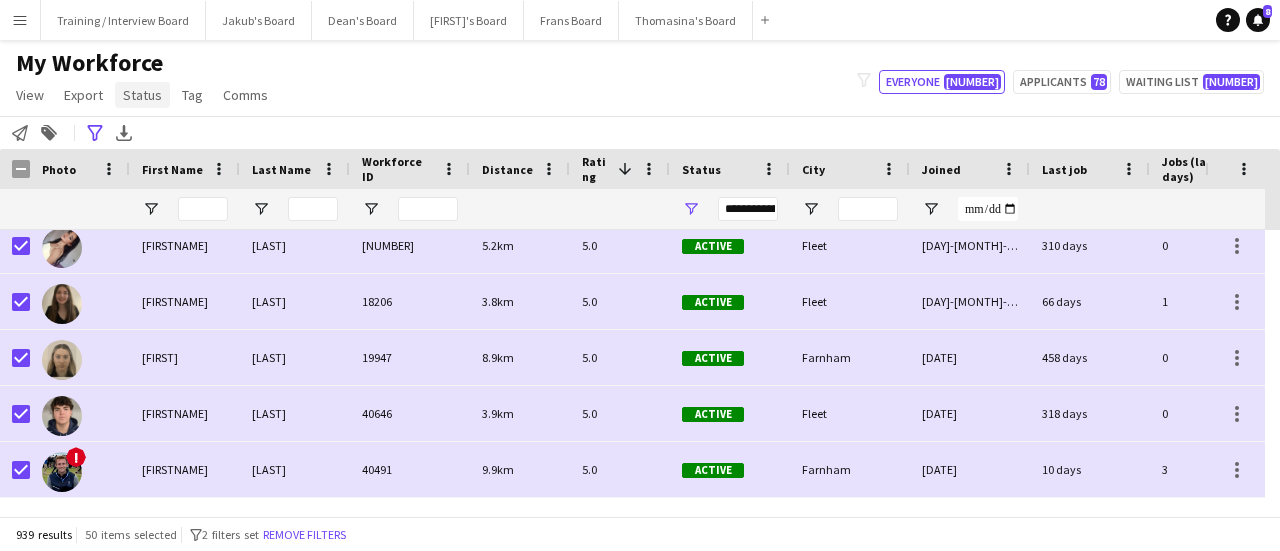 click on "Status" 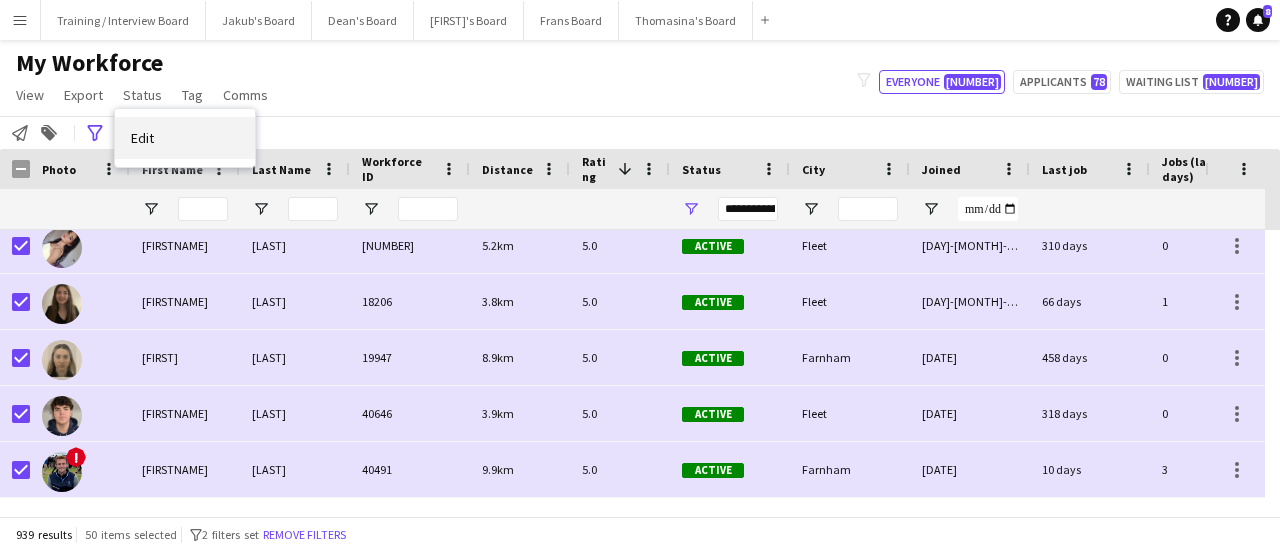 click on "Edit" at bounding box center (185, 138) 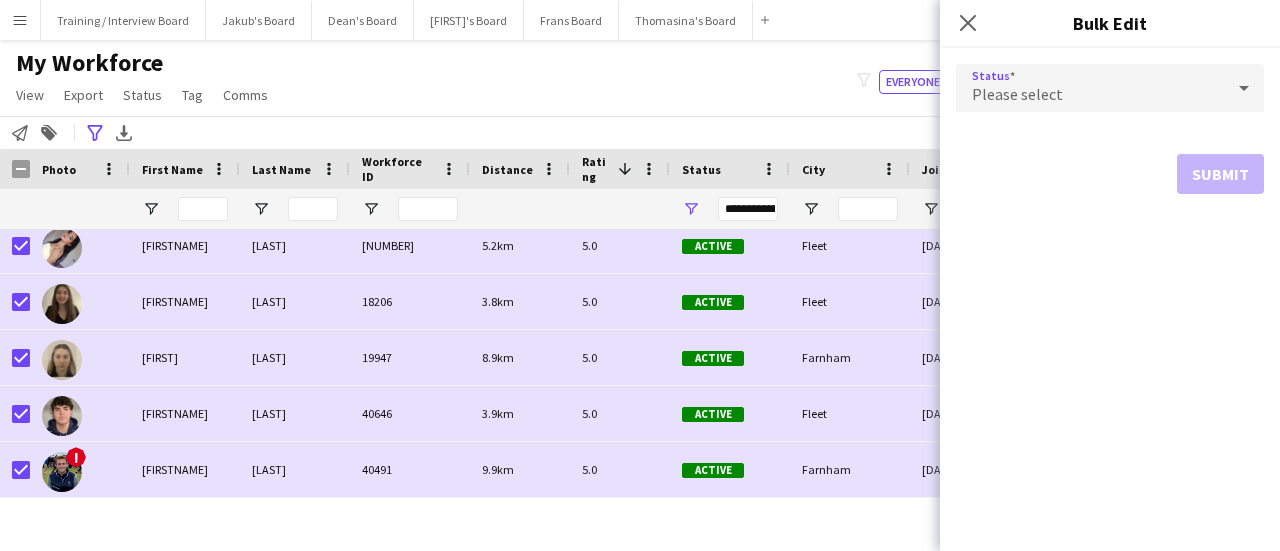 click on "Please select" at bounding box center [1090, 88] 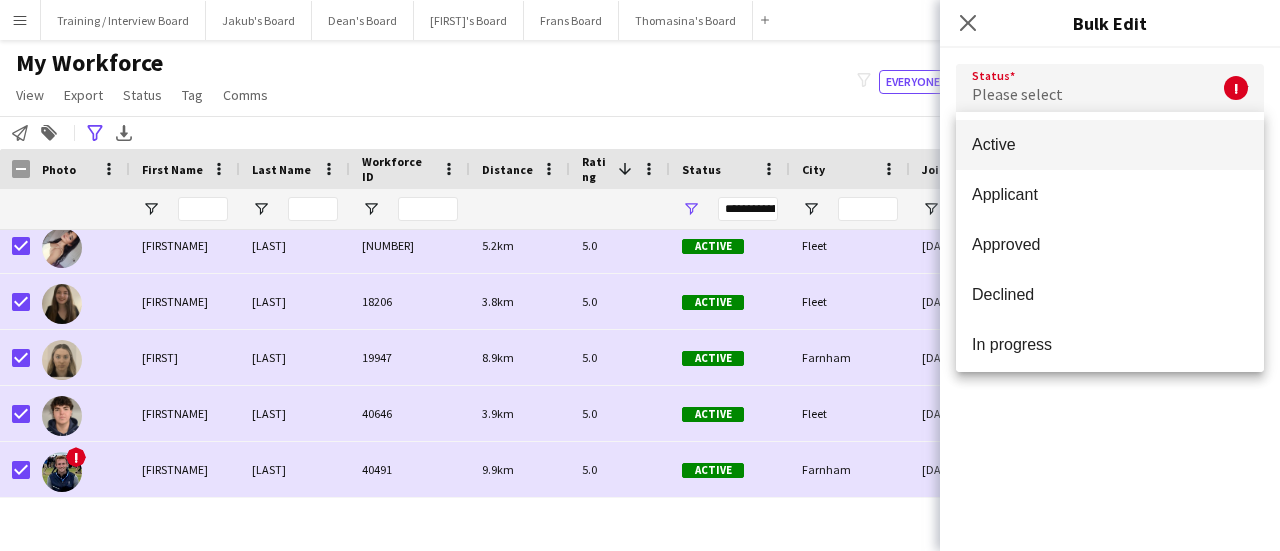 click at bounding box center [640, 275] 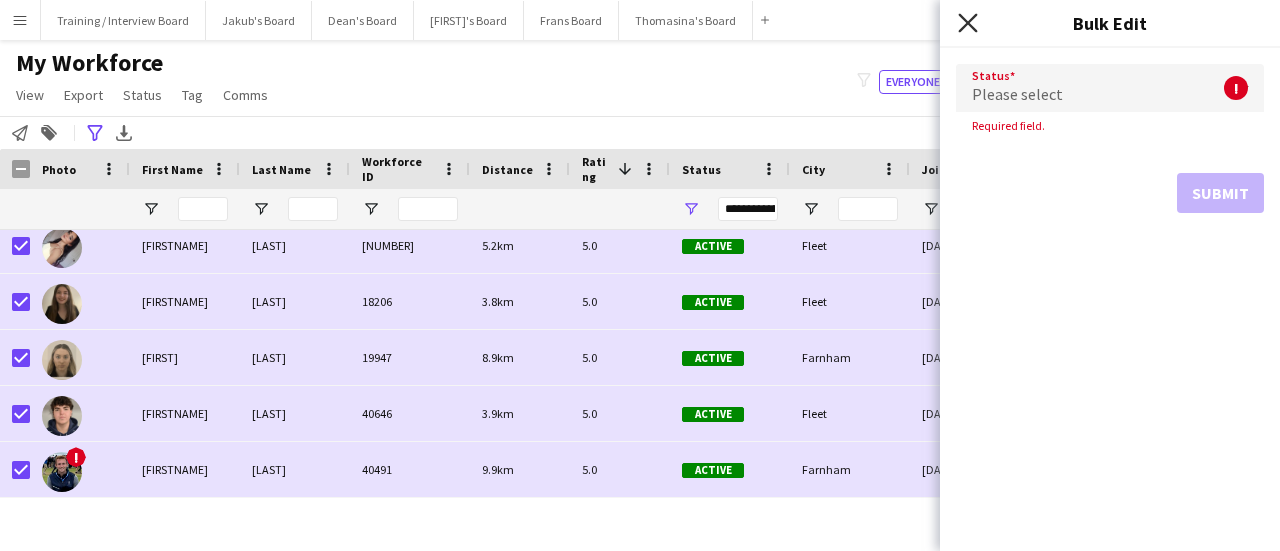 click 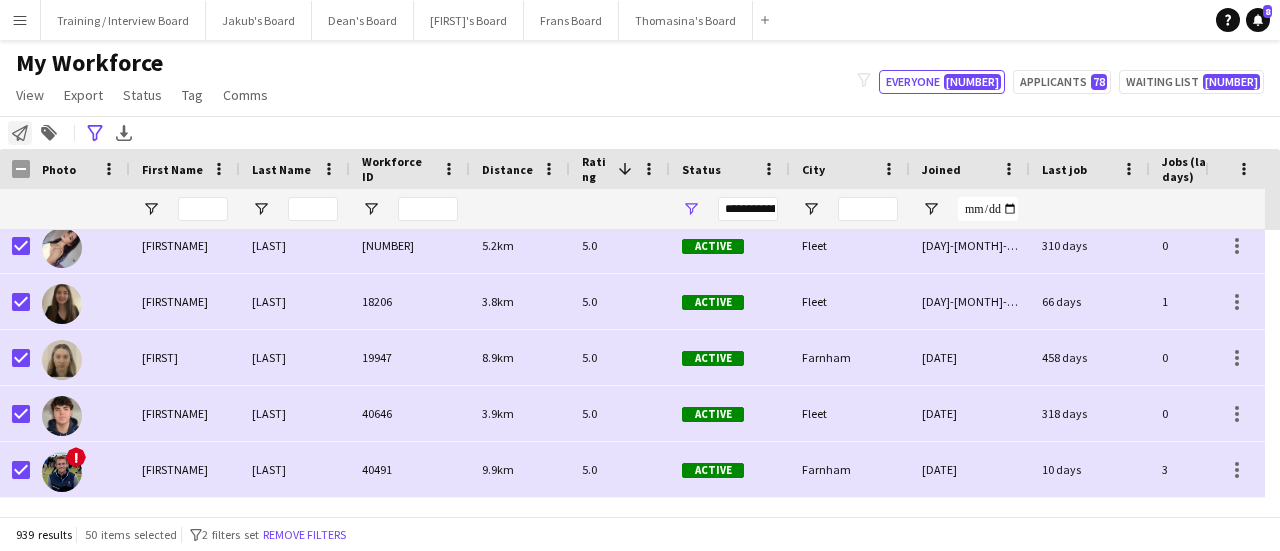 click on "Notify workforce" 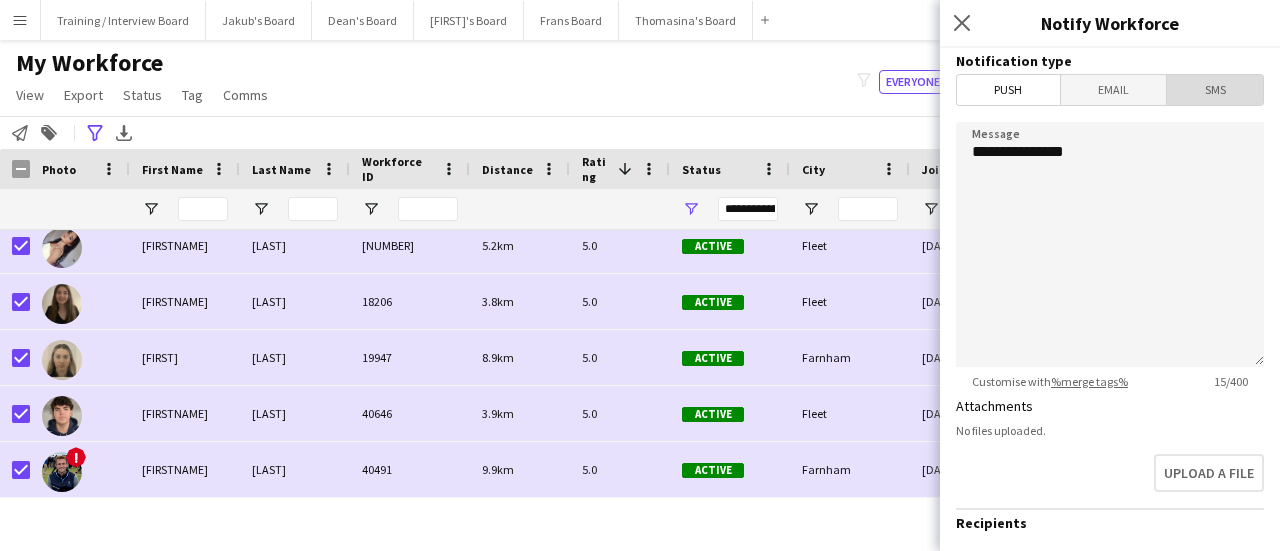 click on "SMS" at bounding box center (1215, 90) 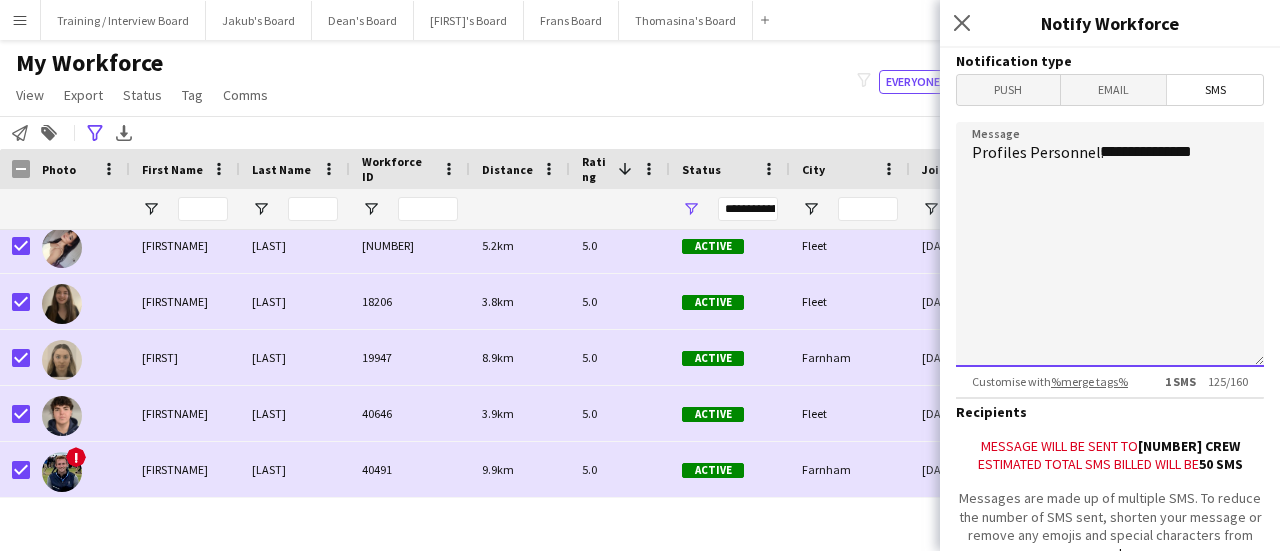 click on "**********" at bounding box center (1110, 244) 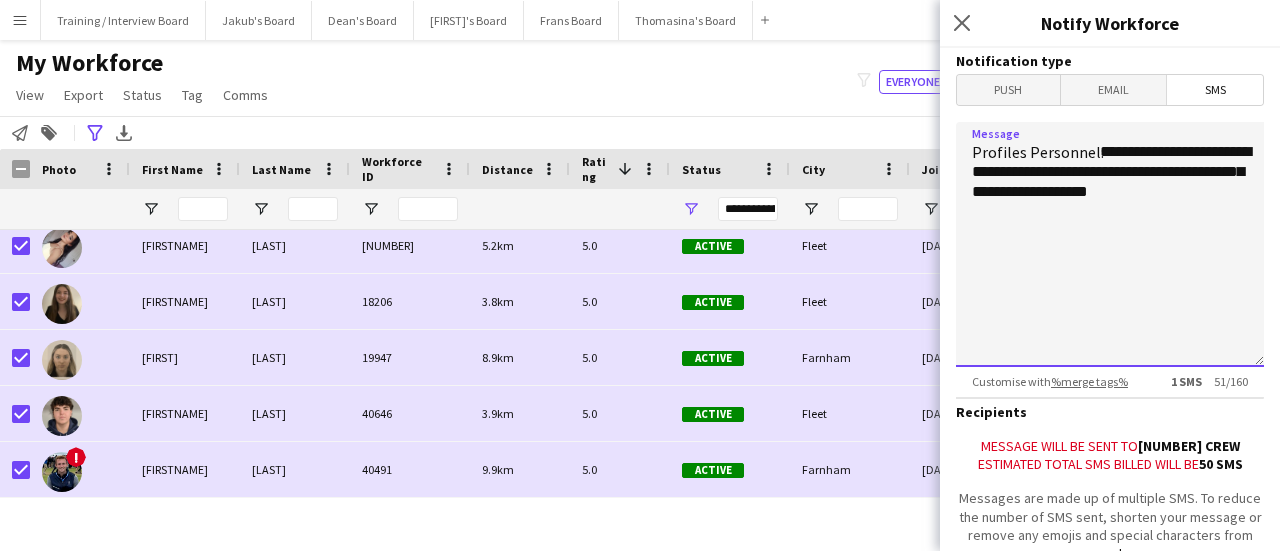click on "**********" at bounding box center (1110, 244) 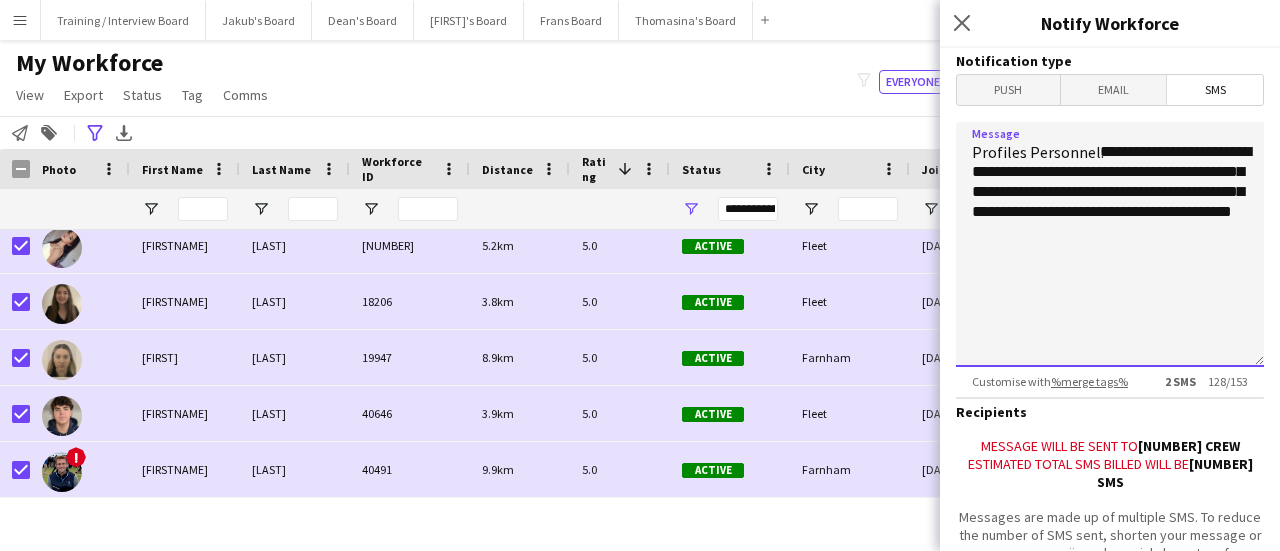 scroll, scrollTop: 166, scrollLeft: 0, axis: vertical 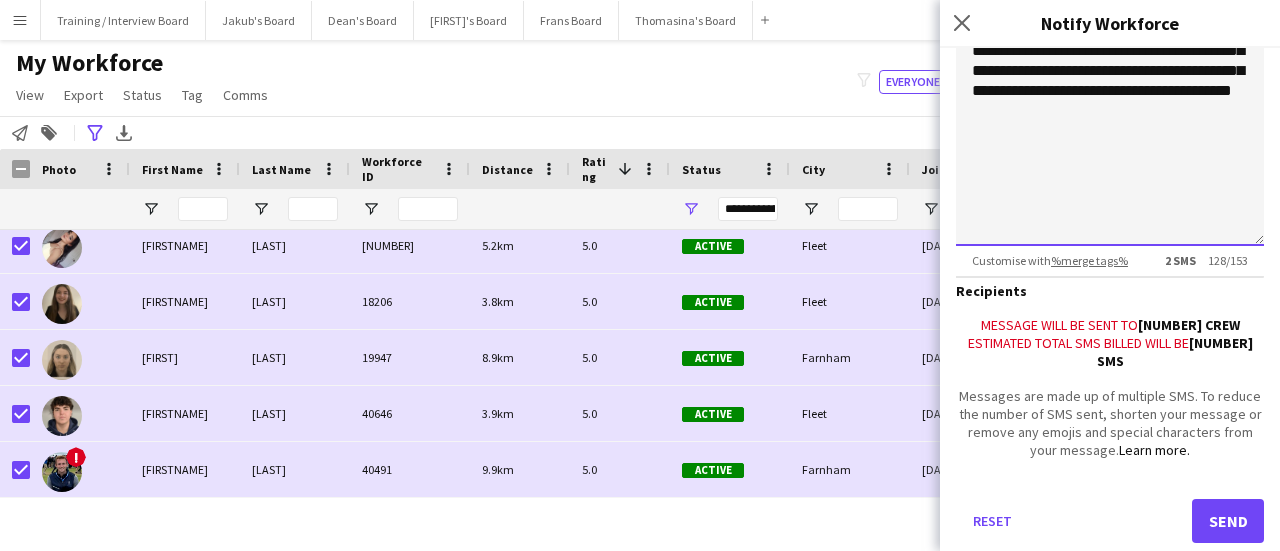 type on "**********" 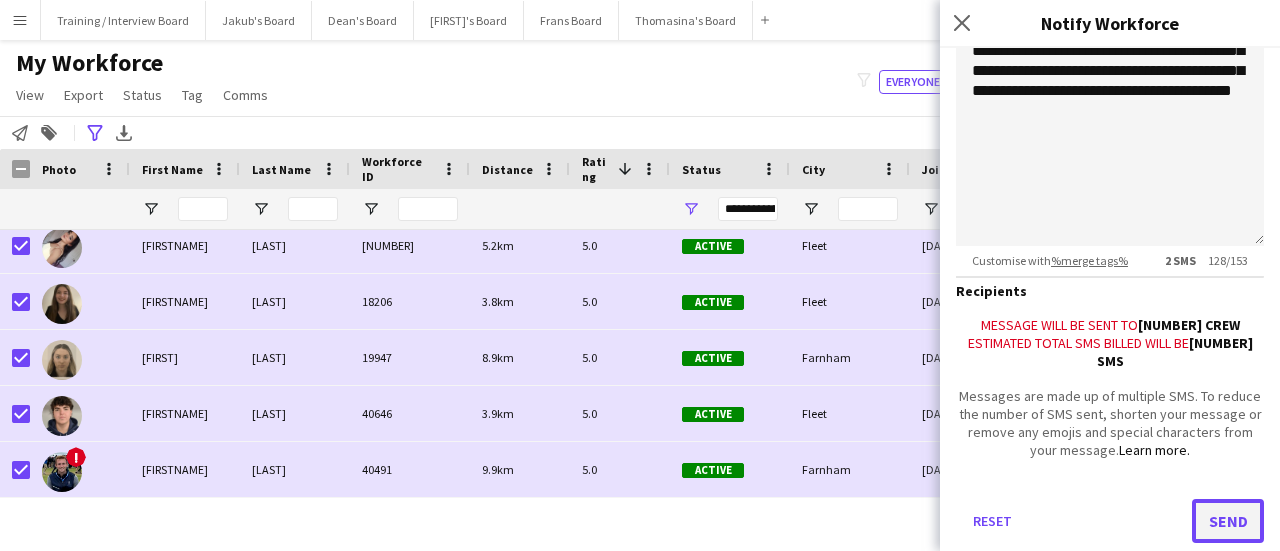 click on "Send" 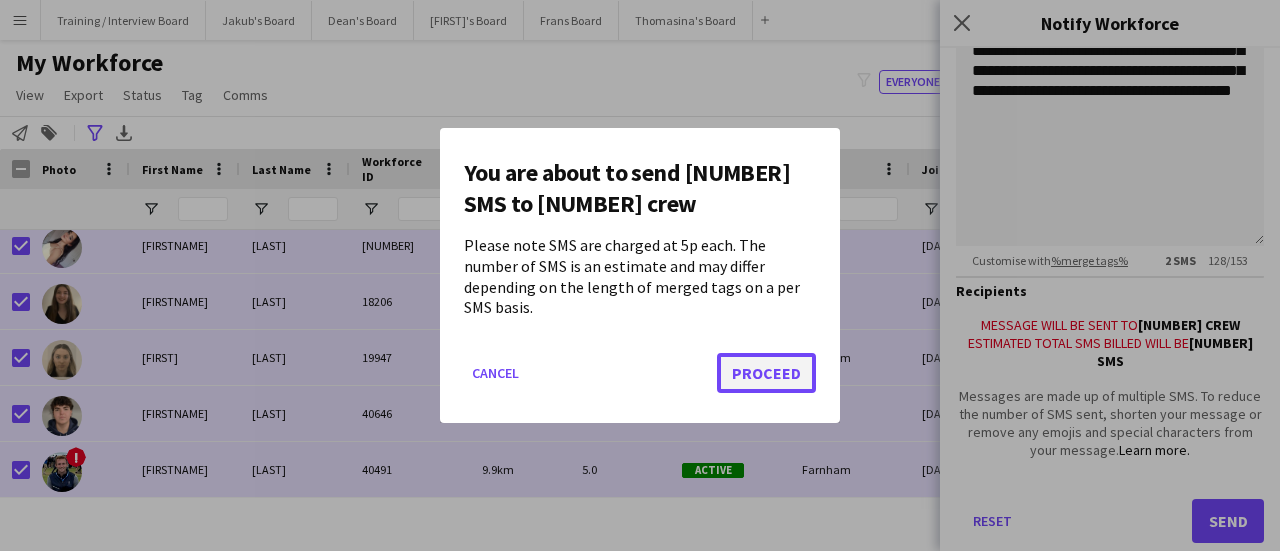 click on "Proceed" 